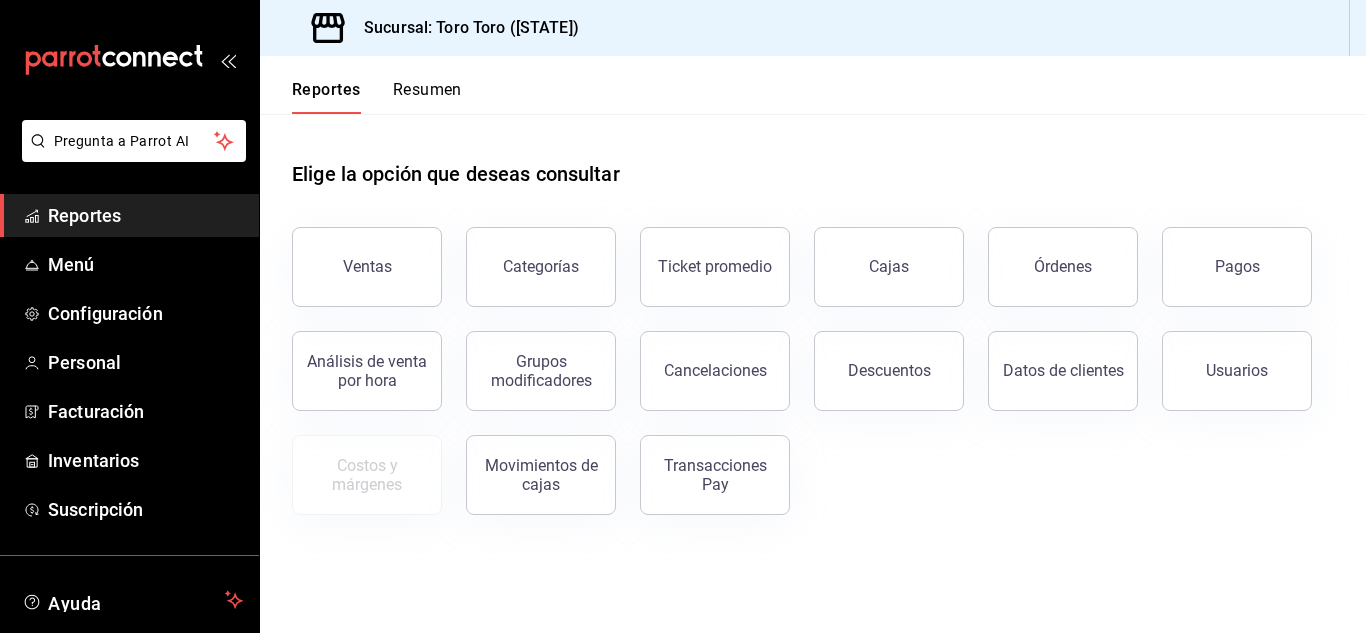 scroll, scrollTop: 0, scrollLeft: 0, axis: both 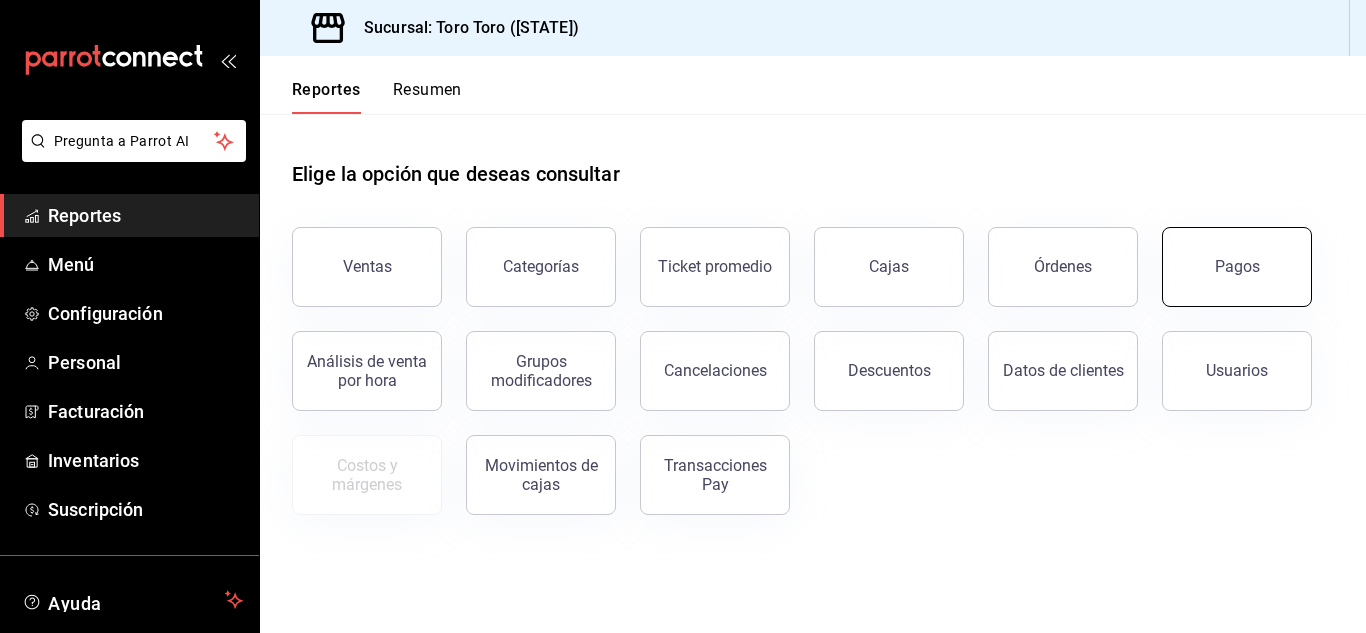 click on "Pagos" at bounding box center (1237, 267) 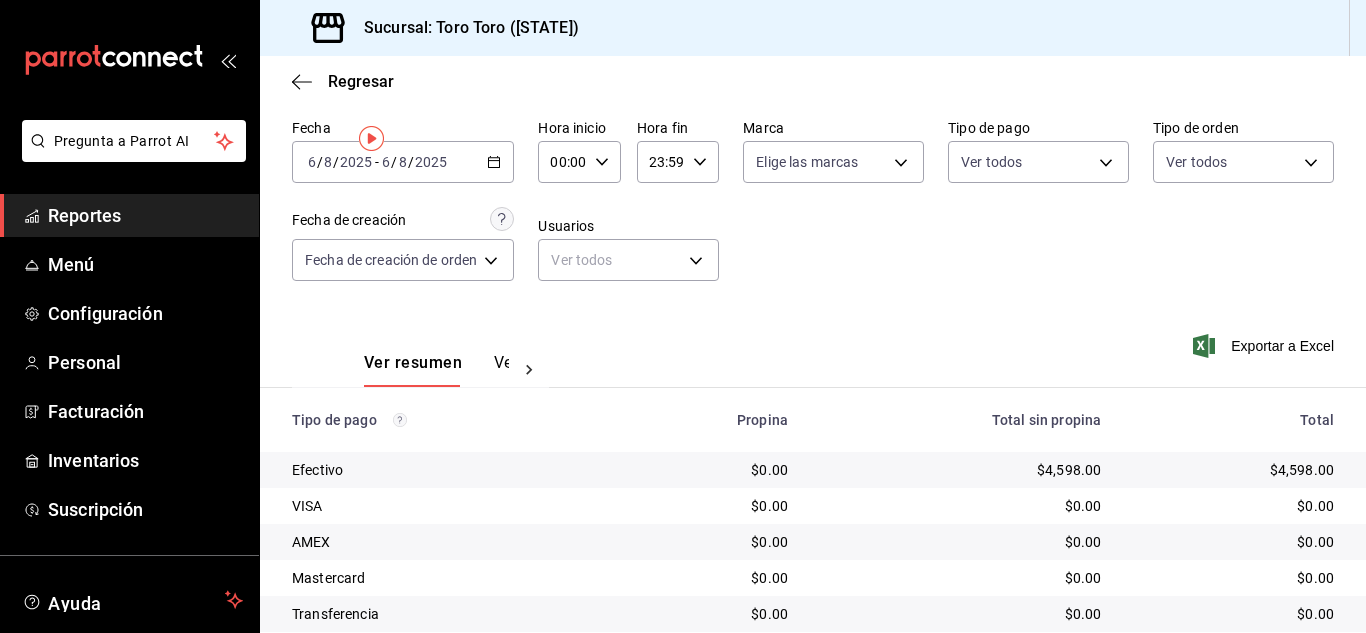 scroll, scrollTop: 0, scrollLeft: 0, axis: both 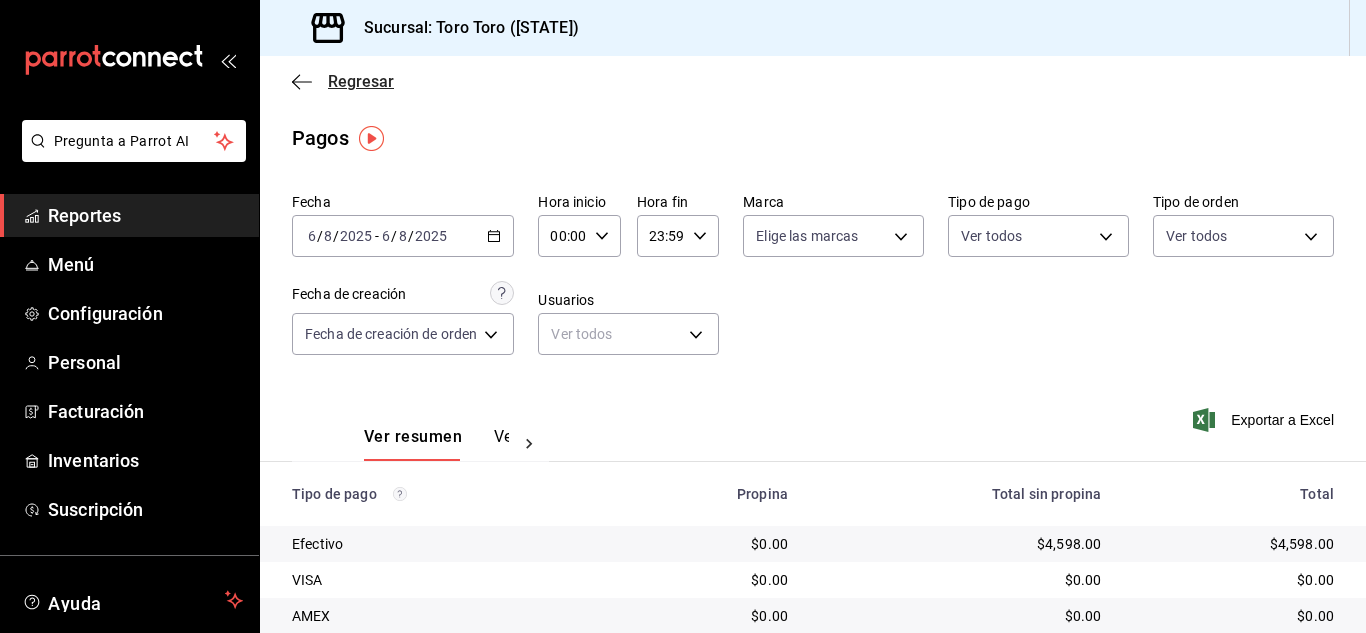click on "Regresar" at bounding box center [361, 81] 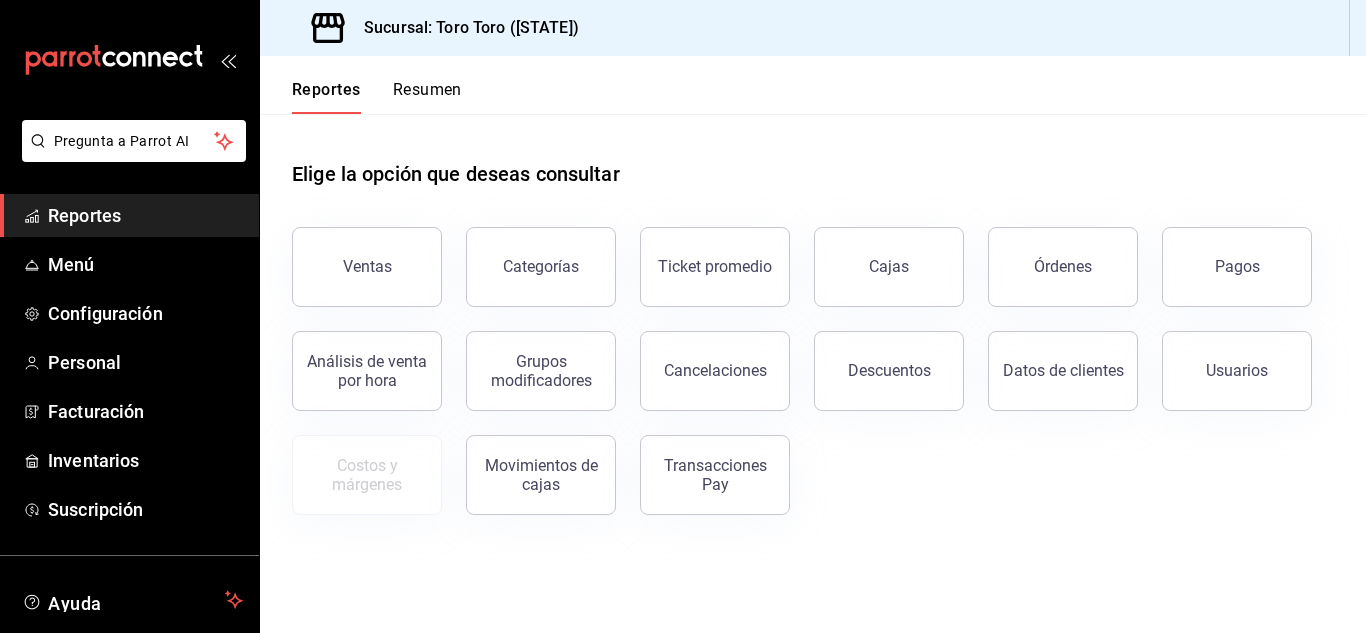 click on "Resumen" at bounding box center (427, 97) 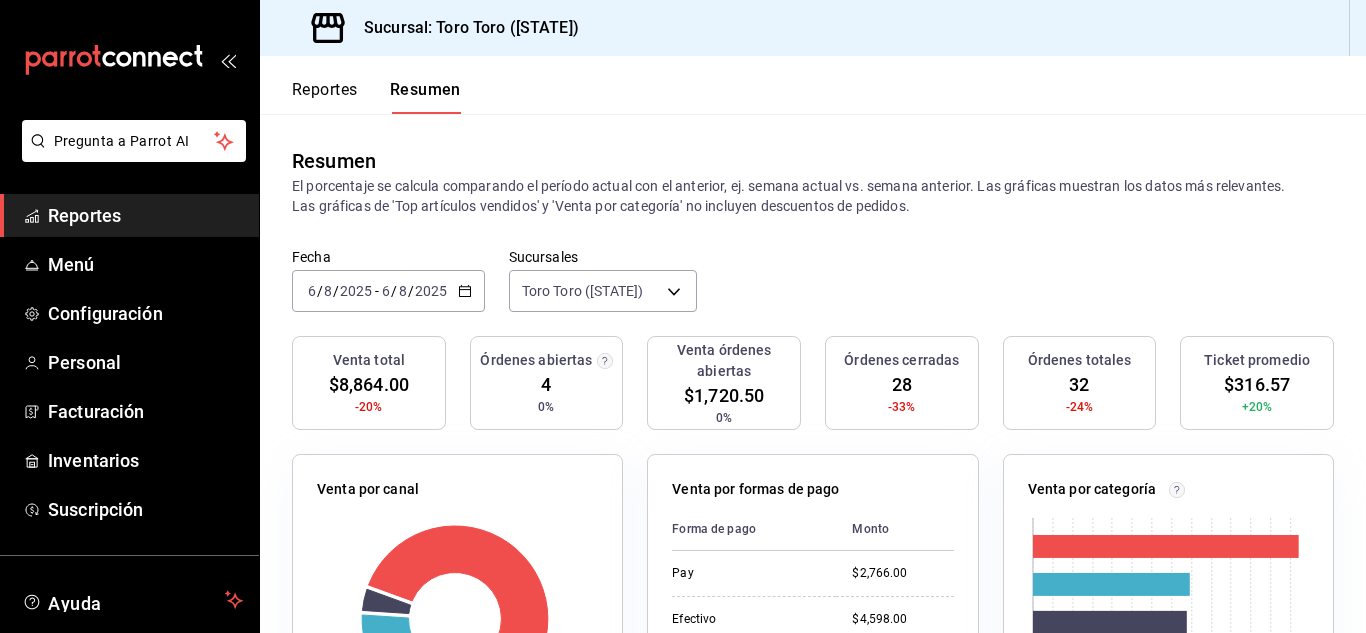 click on "Reportes" at bounding box center [325, 97] 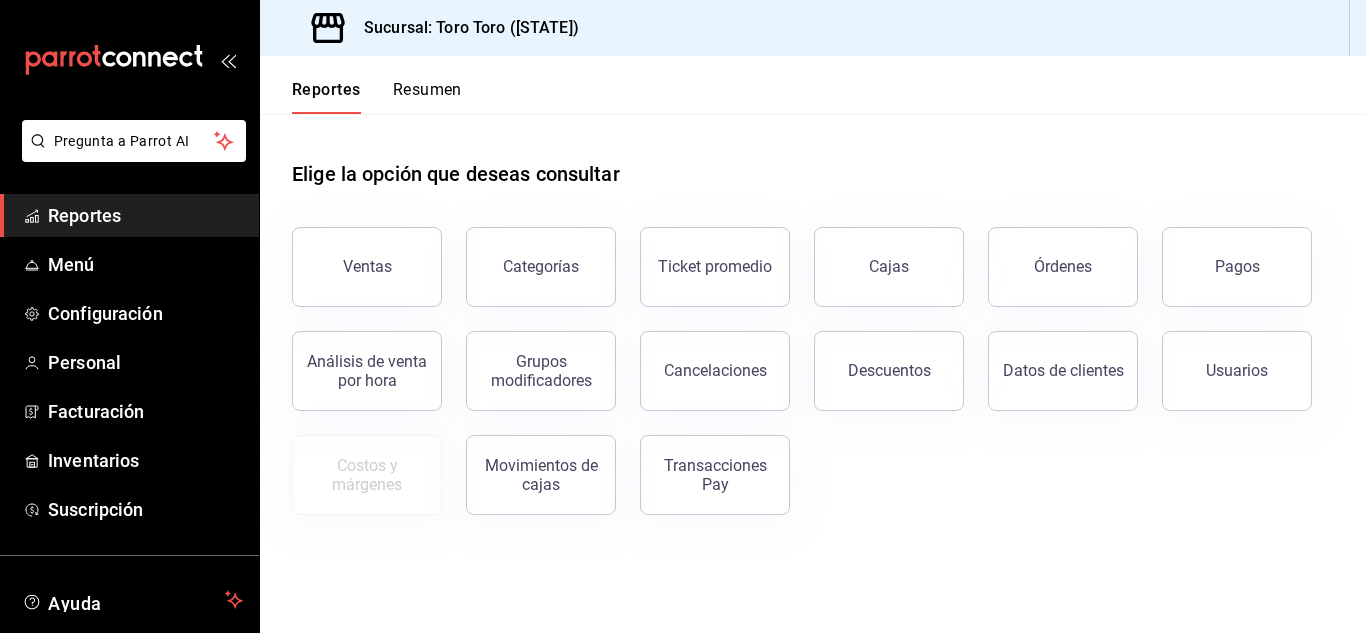 click on "Resumen" at bounding box center [427, 97] 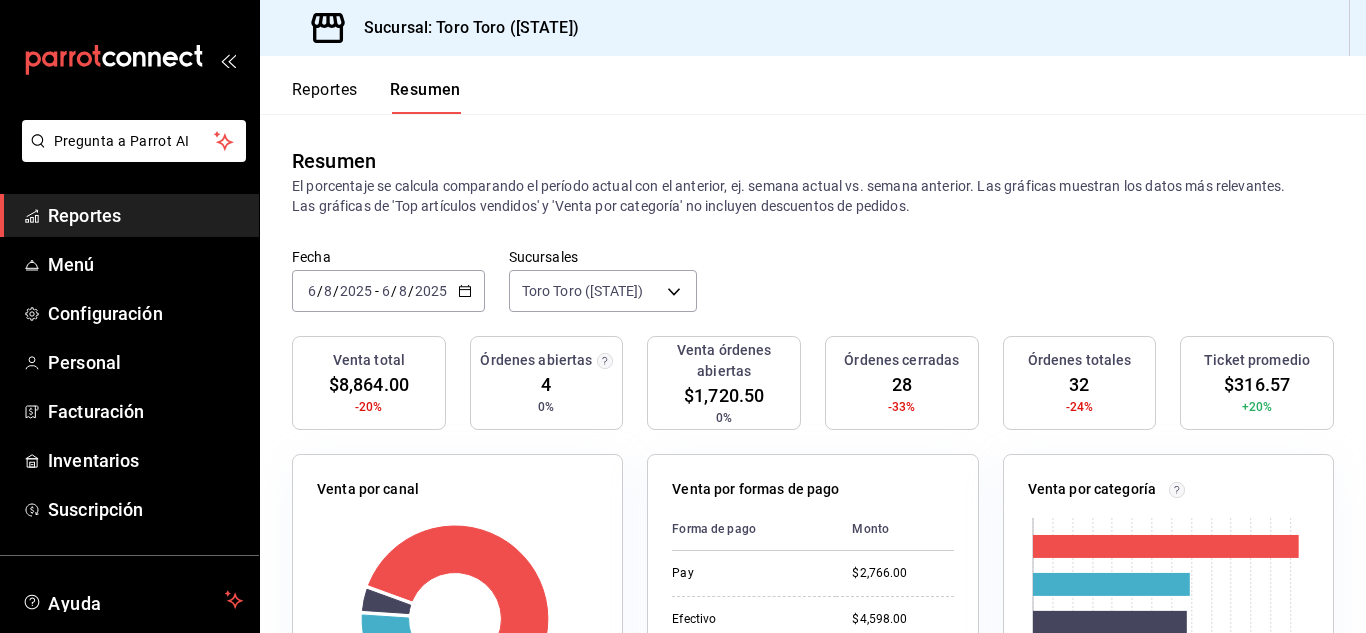 click on "Reportes" at bounding box center [325, 97] 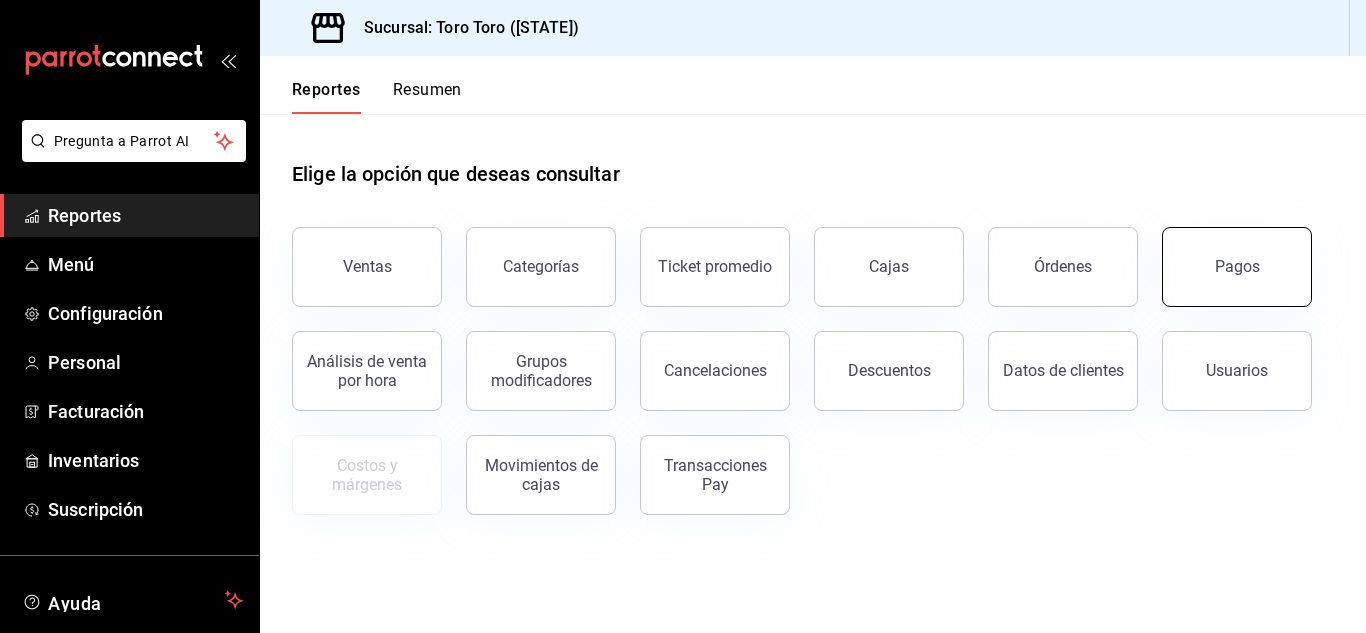 click on "Pagos" at bounding box center (1237, 267) 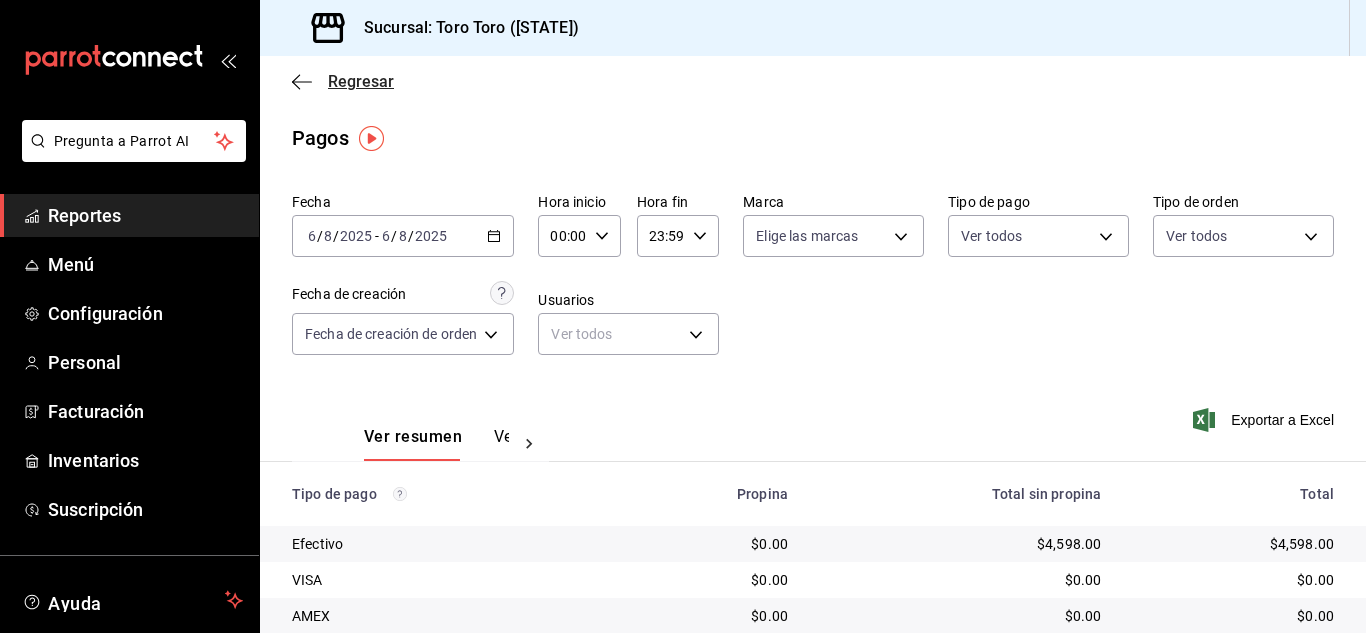 click on "Regresar" at bounding box center (361, 81) 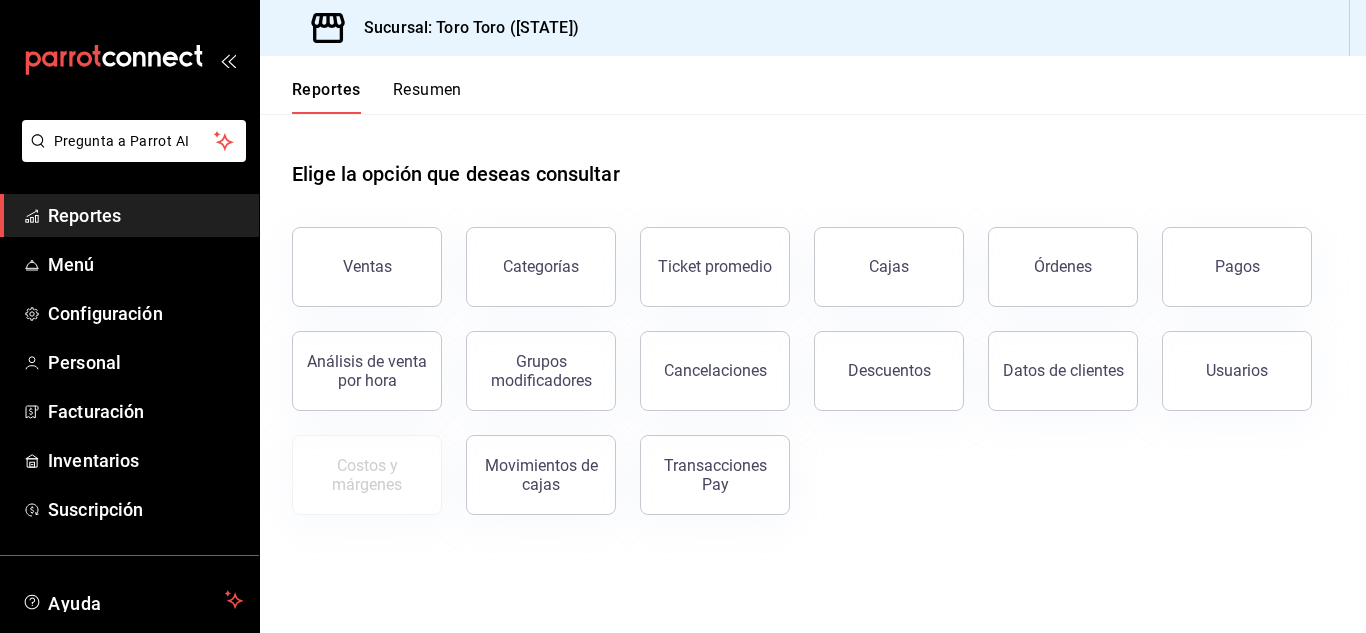 click on "Reportes Resumen" at bounding box center (361, 85) 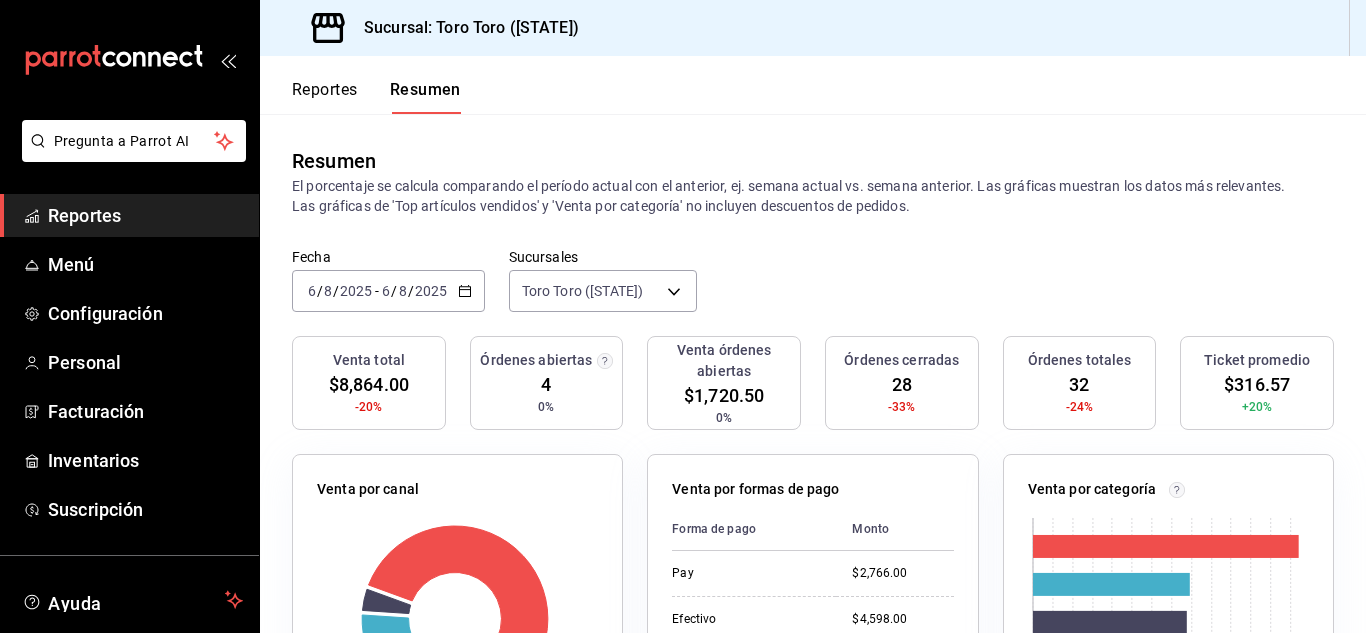 click on "Reportes" at bounding box center [325, 97] 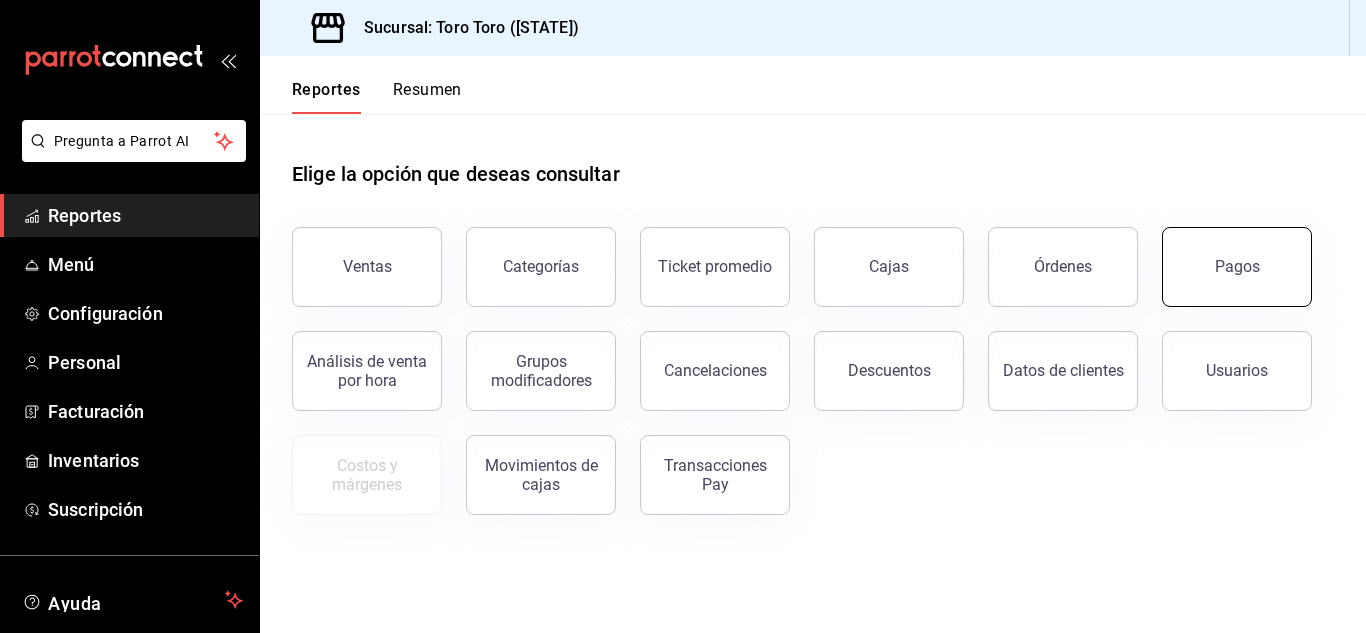 click on "Pagos" at bounding box center [1237, 267] 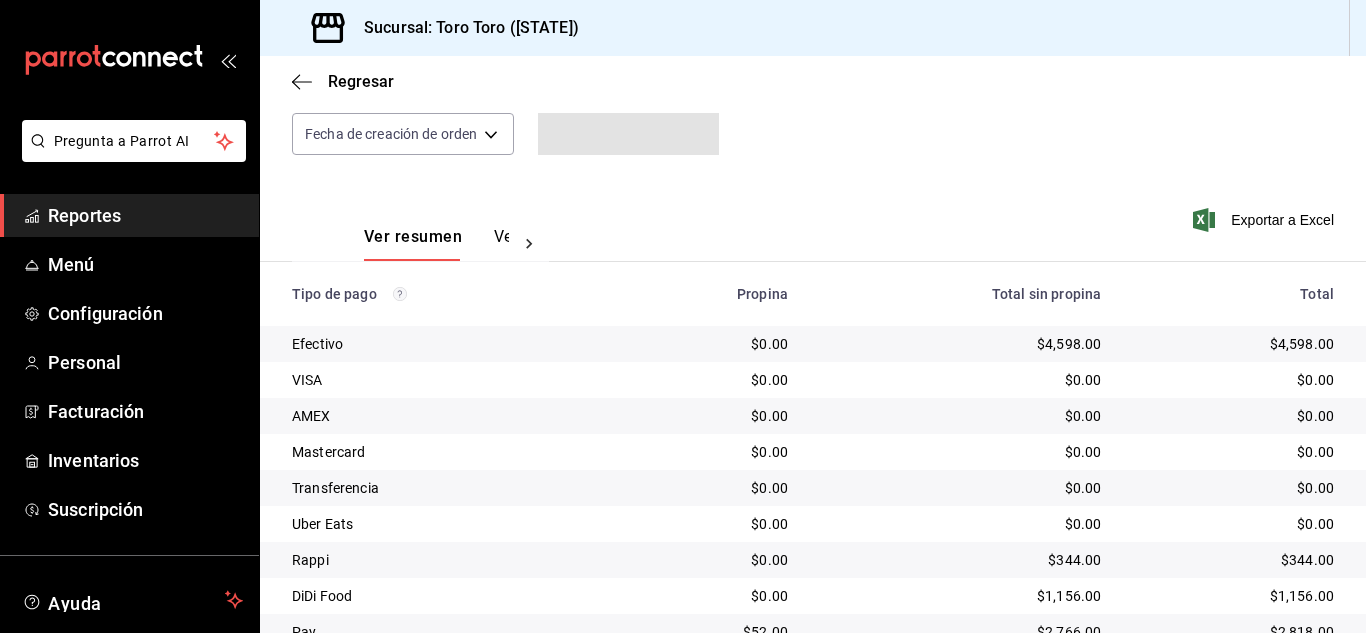 scroll, scrollTop: 286, scrollLeft: 0, axis: vertical 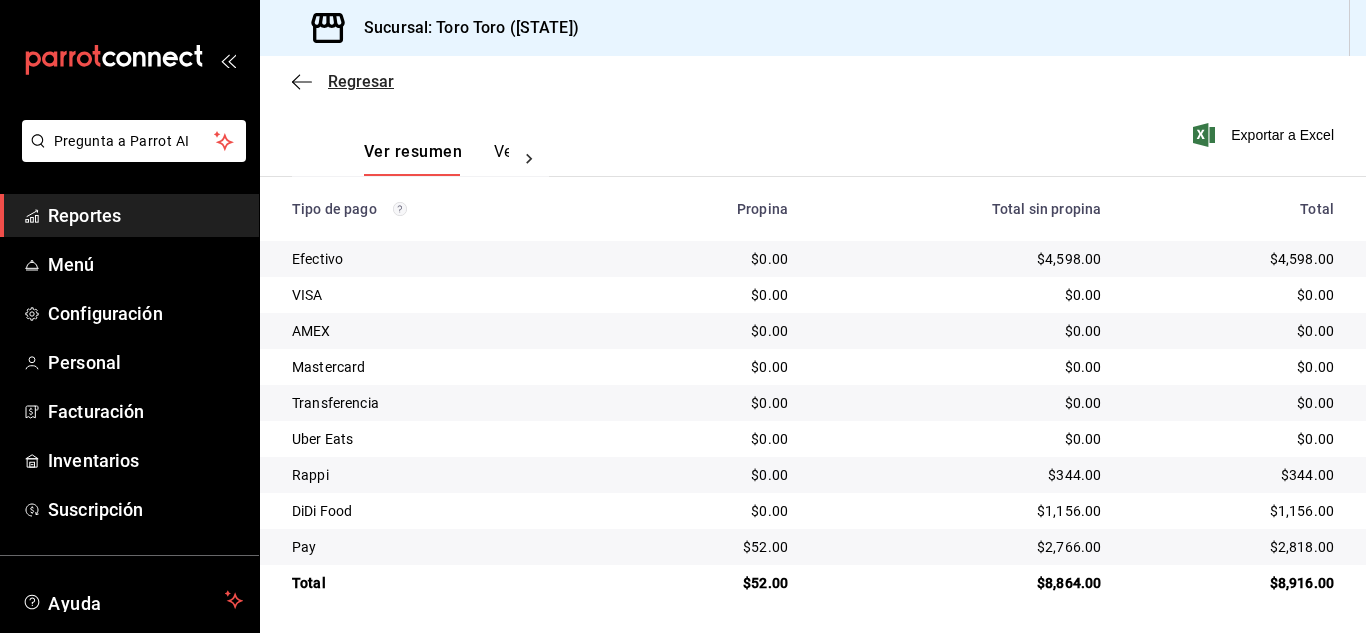 click on "Regresar" at bounding box center [361, 81] 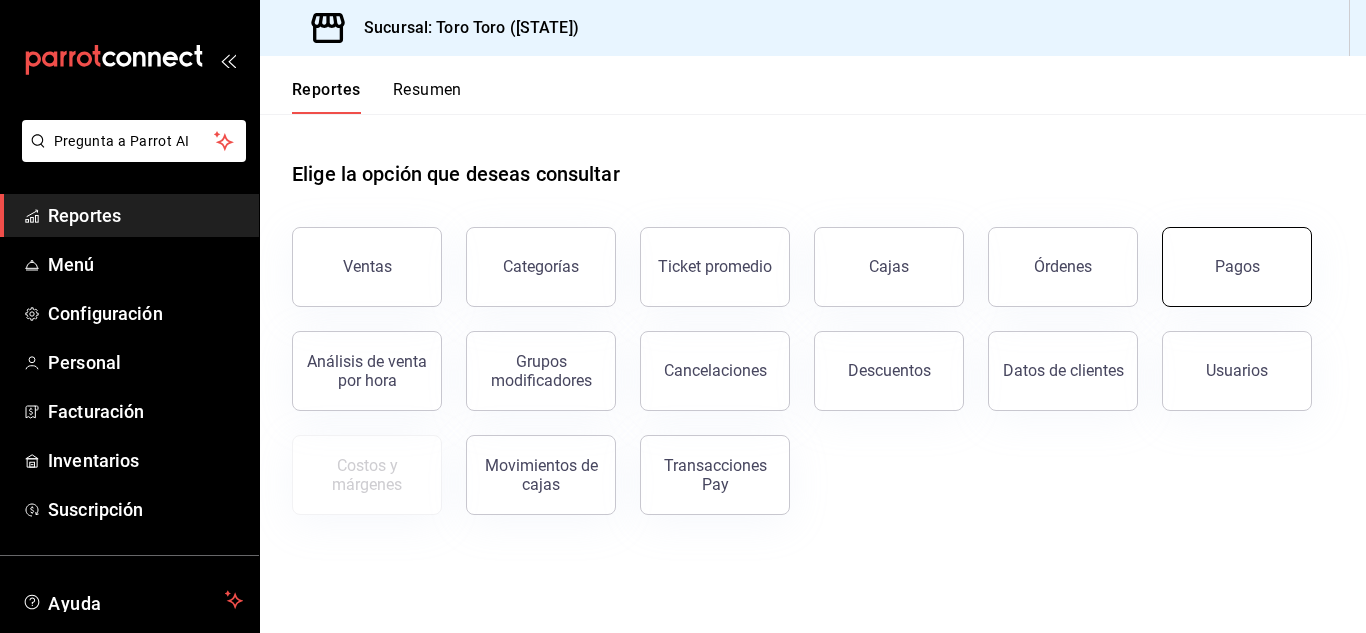 click on "Pagos" at bounding box center (1237, 267) 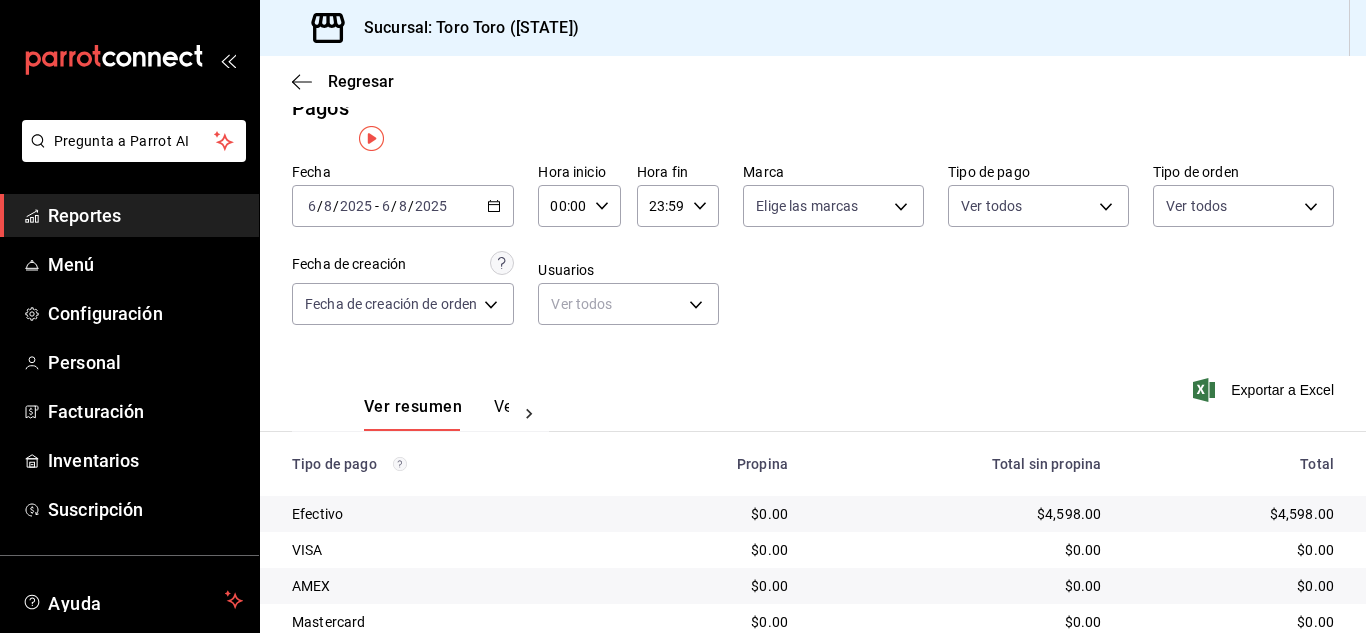scroll, scrollTop: 0, scrollLeft: 0, axis: both 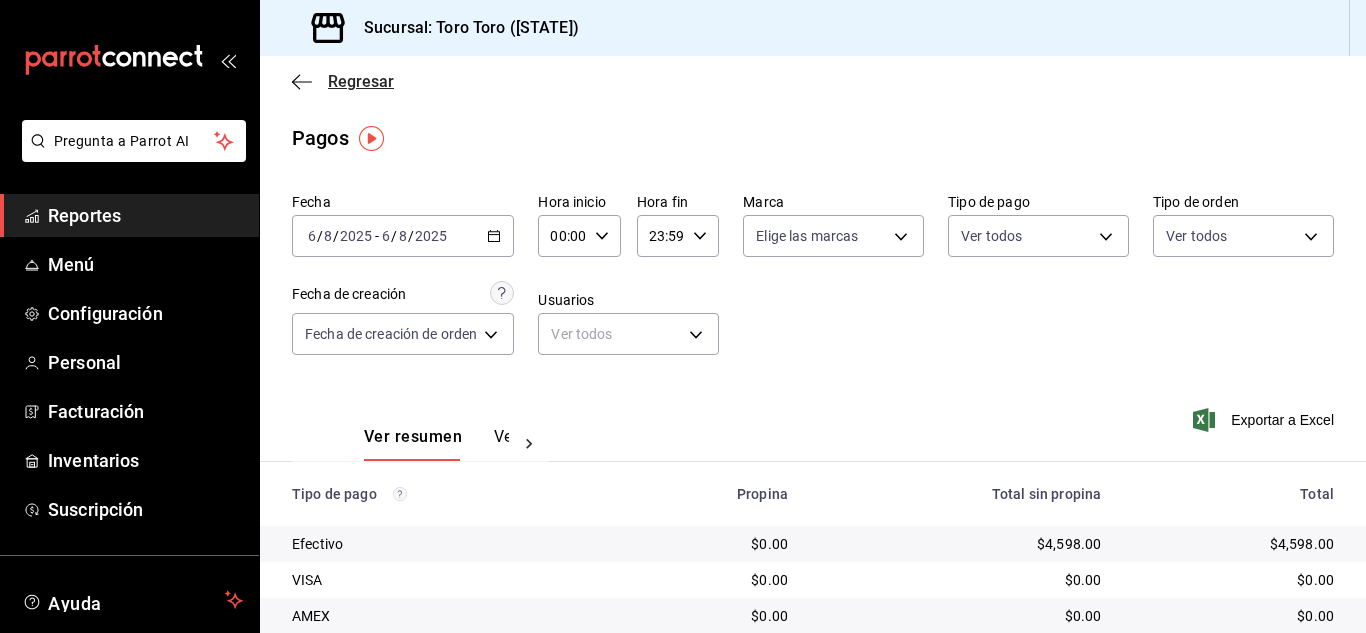 click on "Regresar" at bounding box center [361, 81] 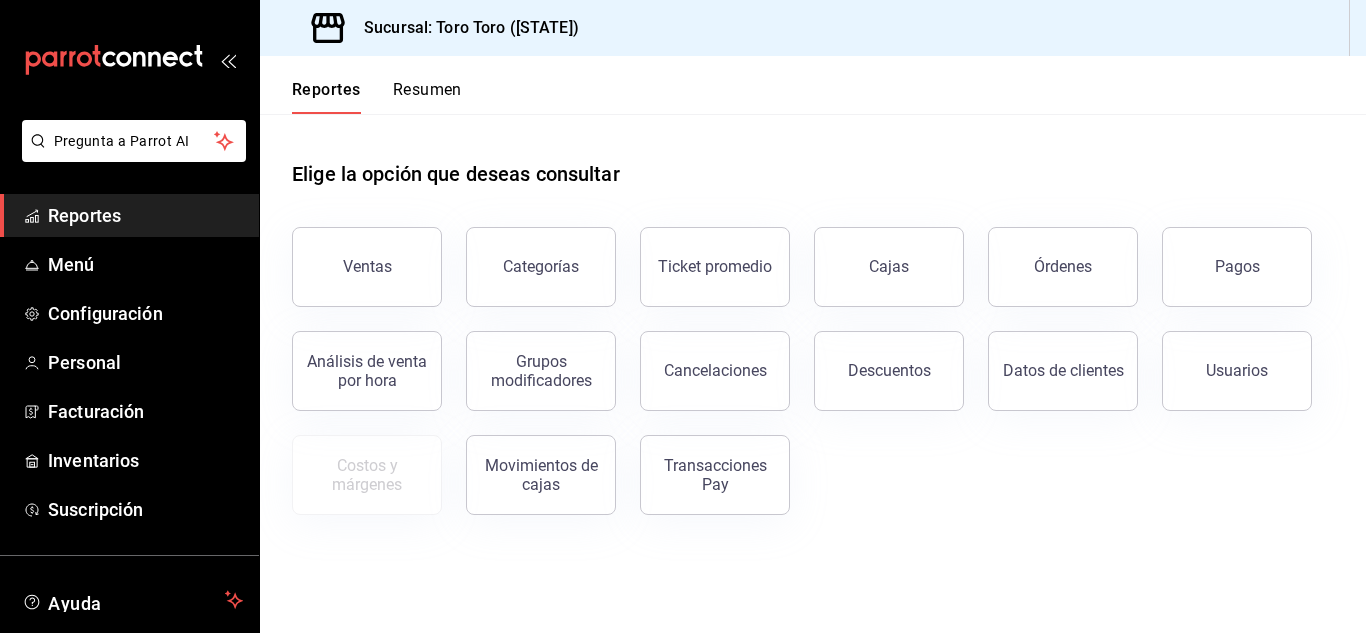 click on "Resumen" at bounding box center [427, 97] 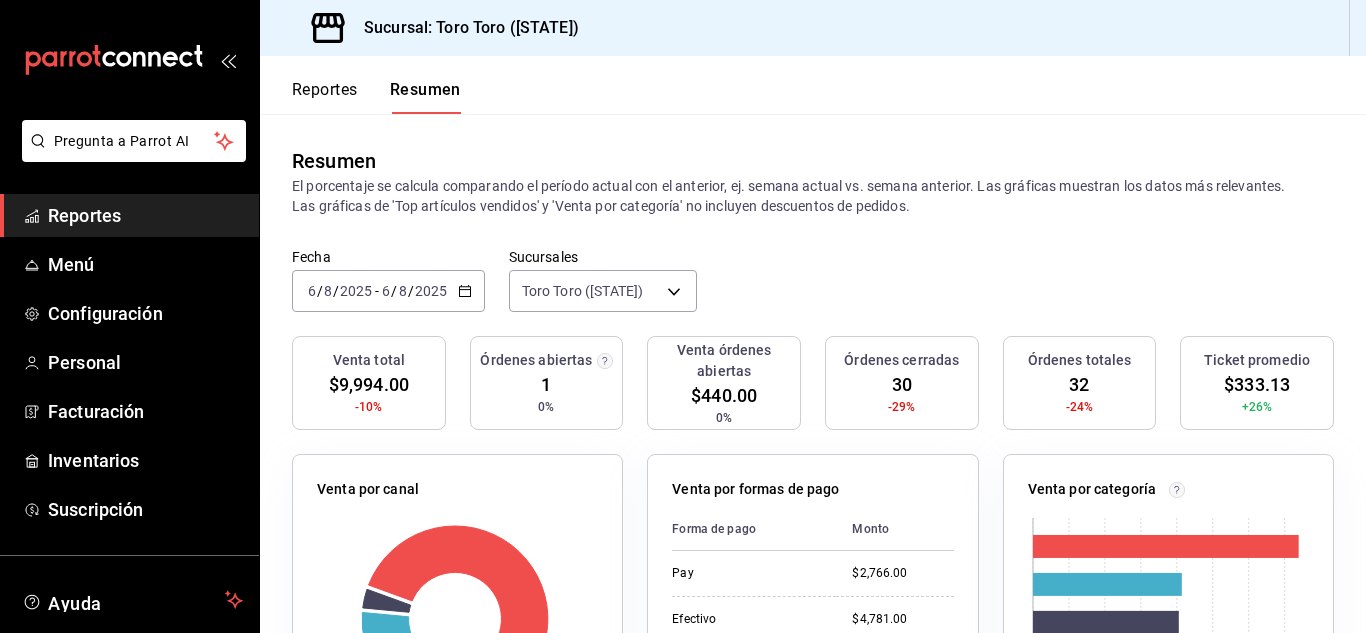 click on "Reportes" at bounding box center [325, 97] 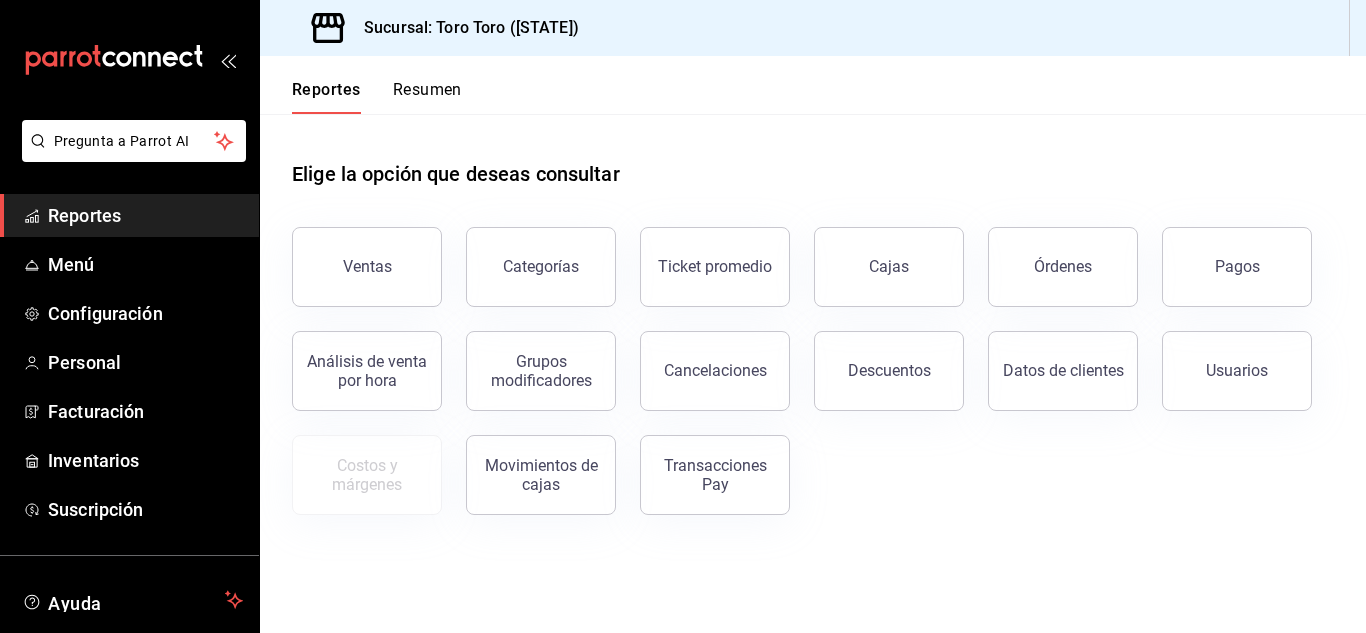 click on "Resumen" at bounding box center (427, 97) 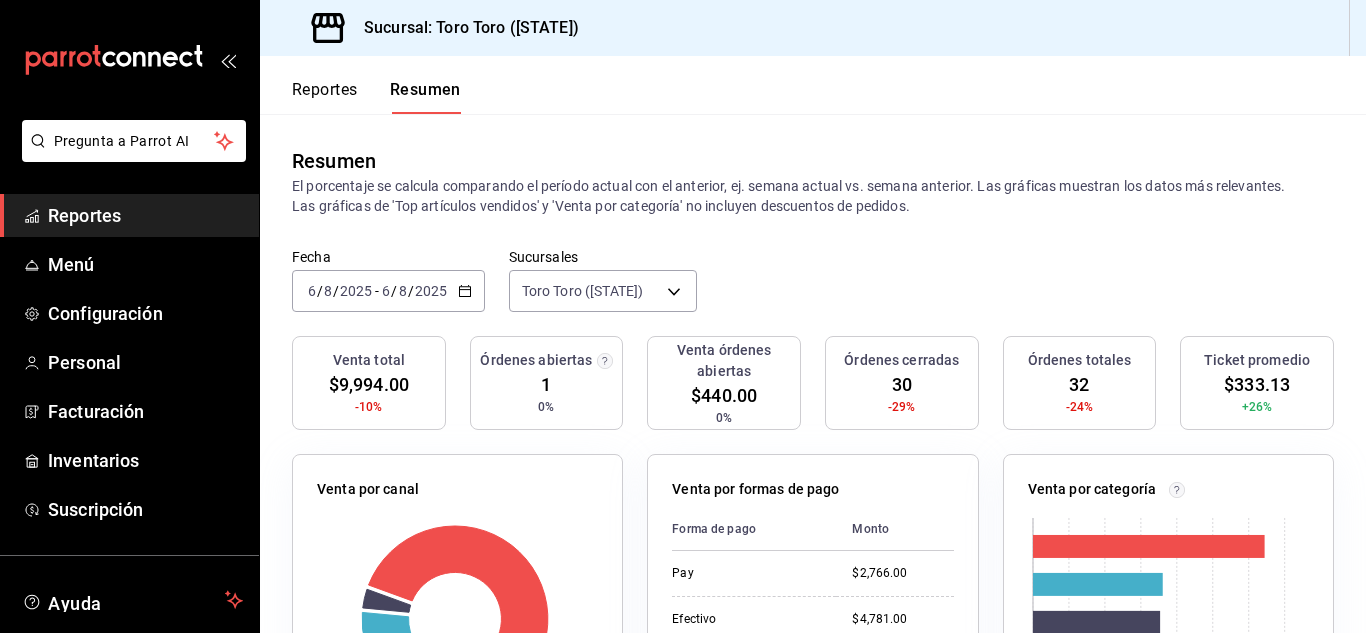 click on "Reportes" at bounding box center (325, 97) 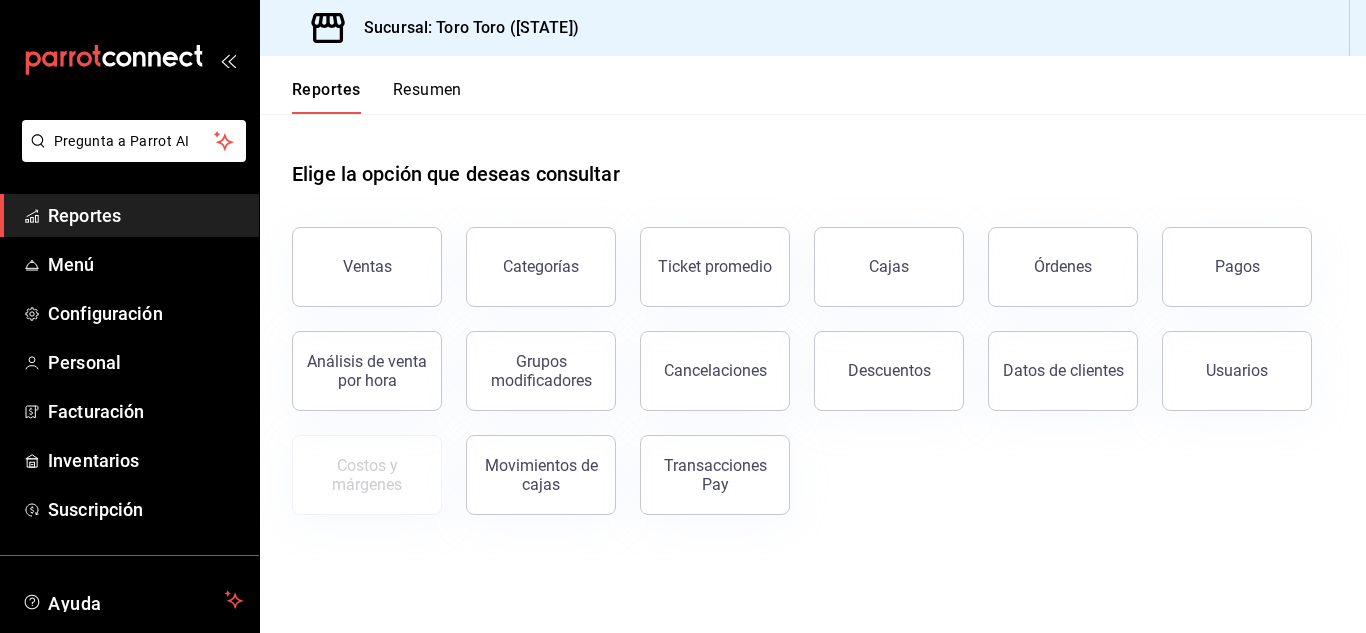 click on "Resumen" at bounding box center (427, 97) 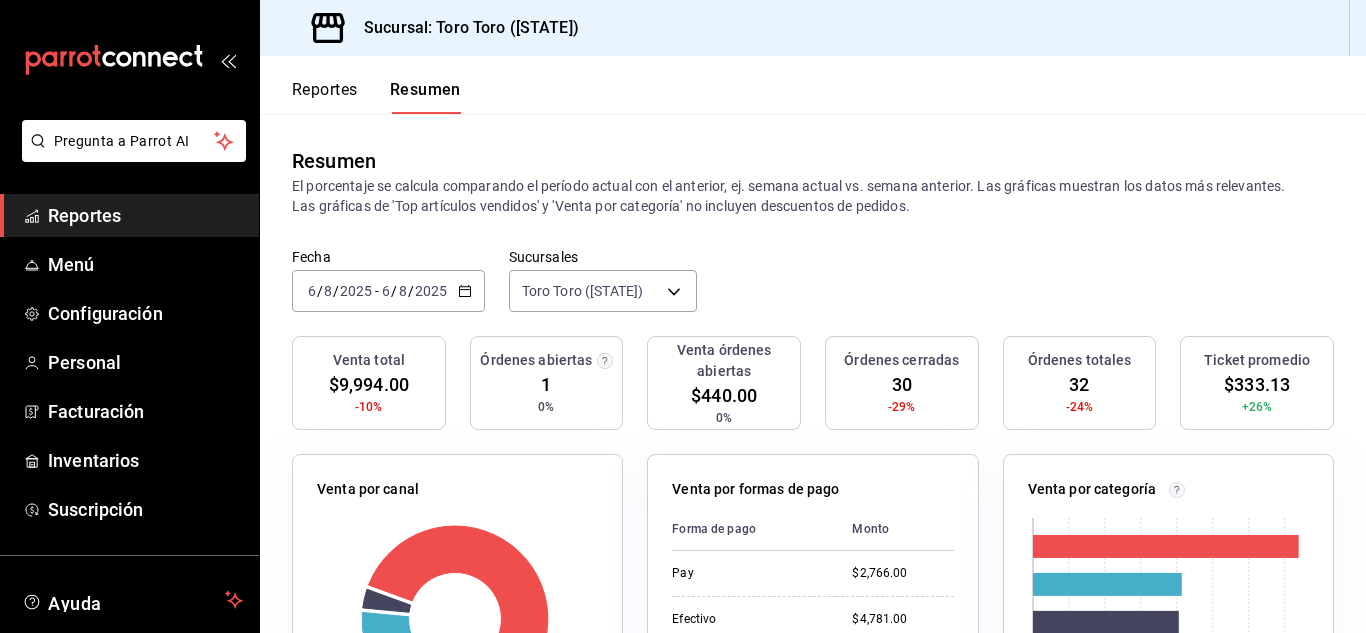 click on "Reportes" at bounding box center (325, 97) 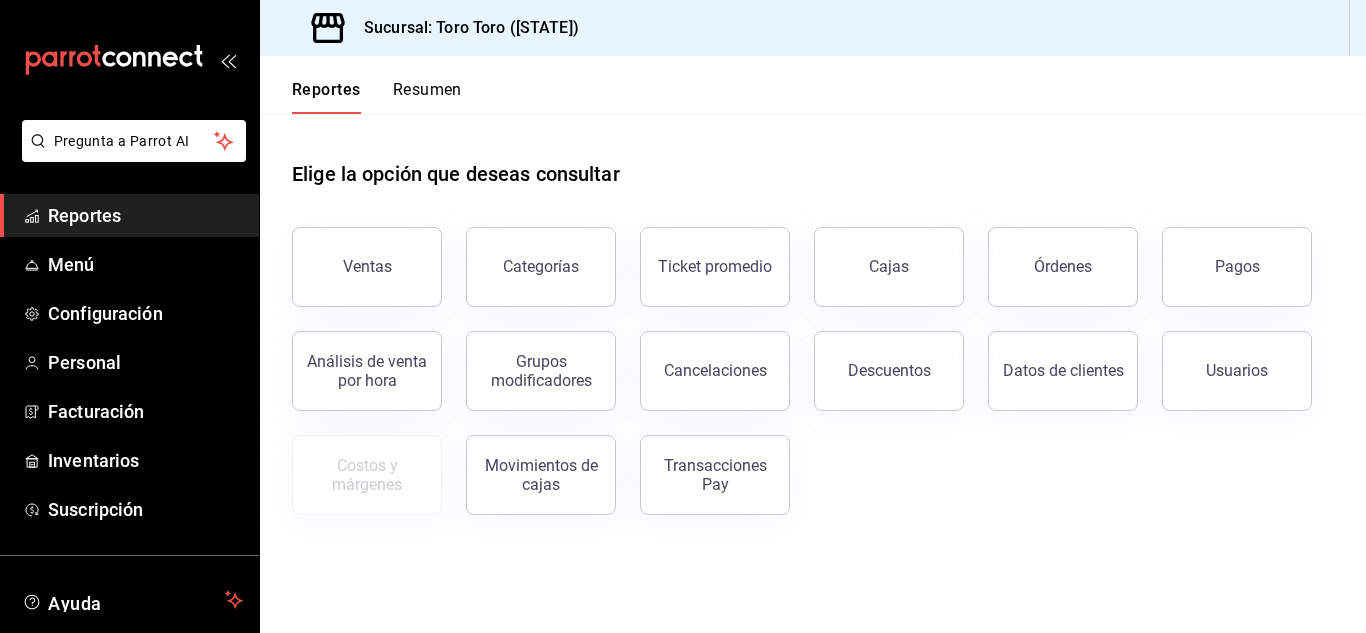 click 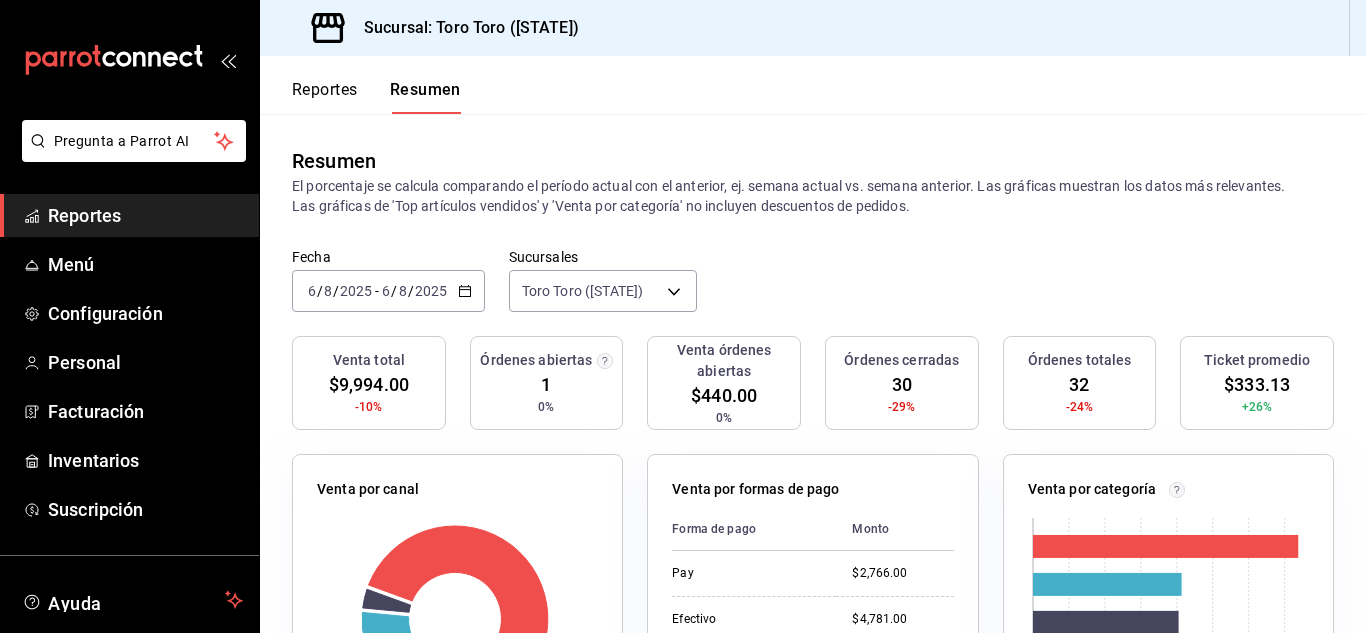 click 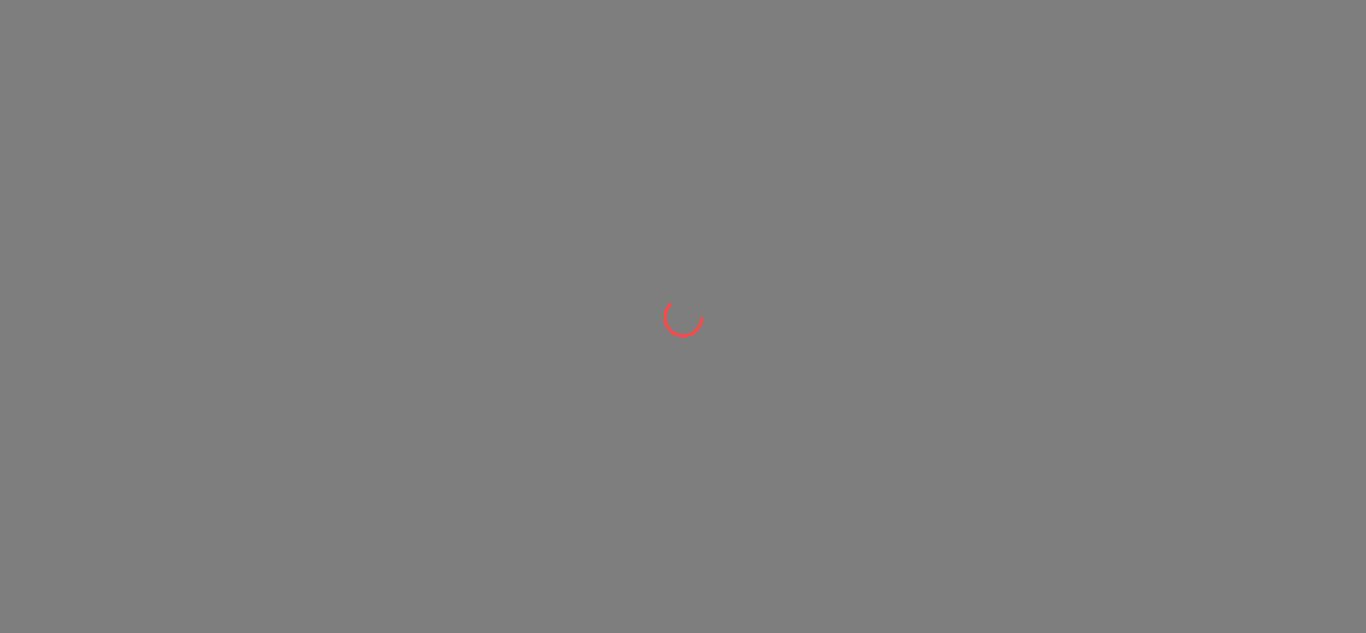 scroll, scrollTop: 0, scrollLeft: 0, axis: both 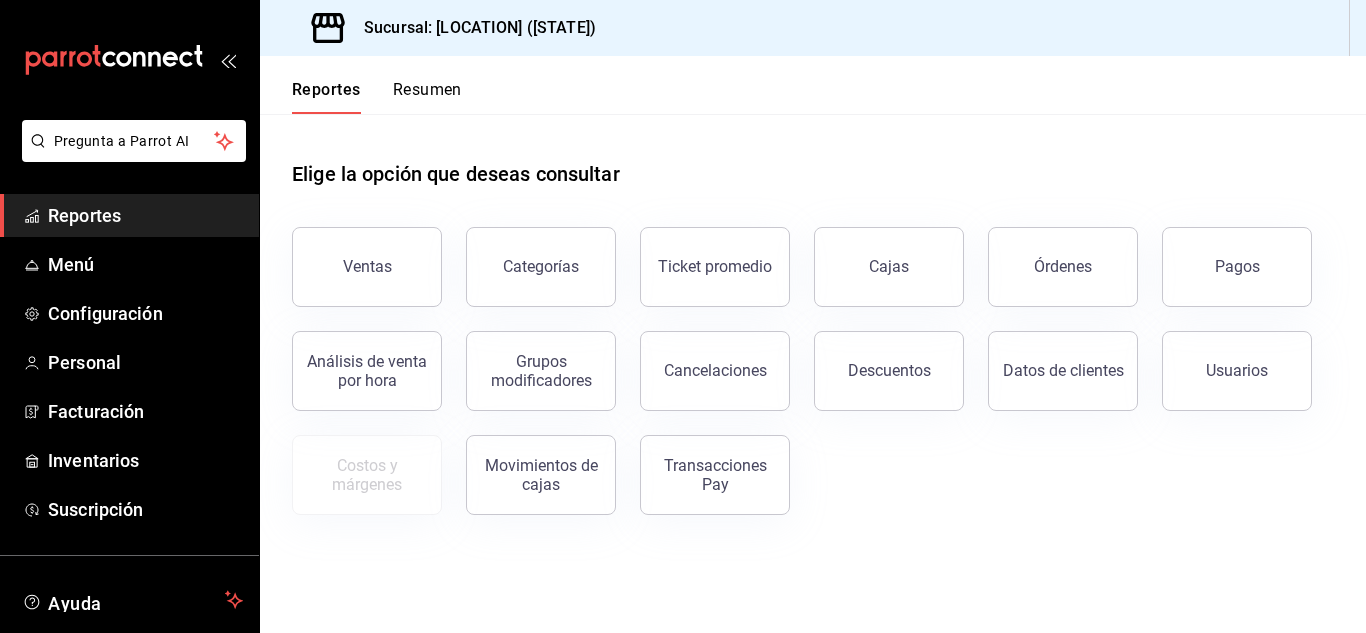 click on "Resumen" at bounding box center (427, 97) 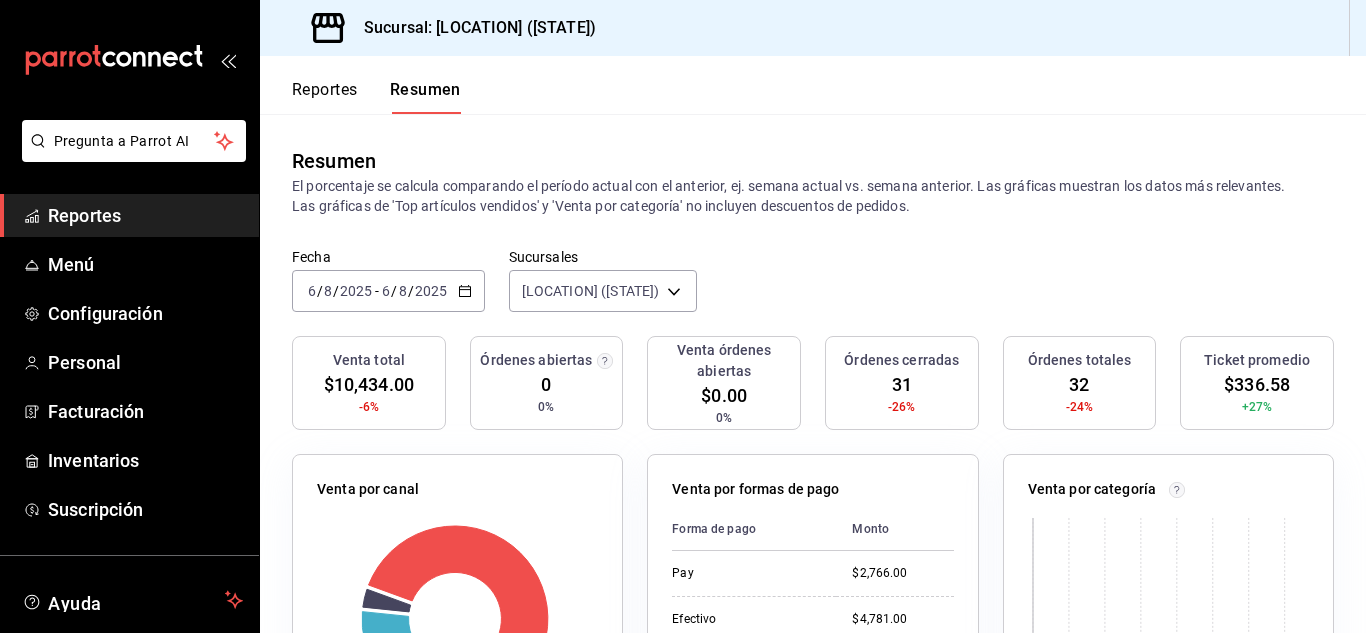 click on "Reportes" at bounding box center (325, 97) 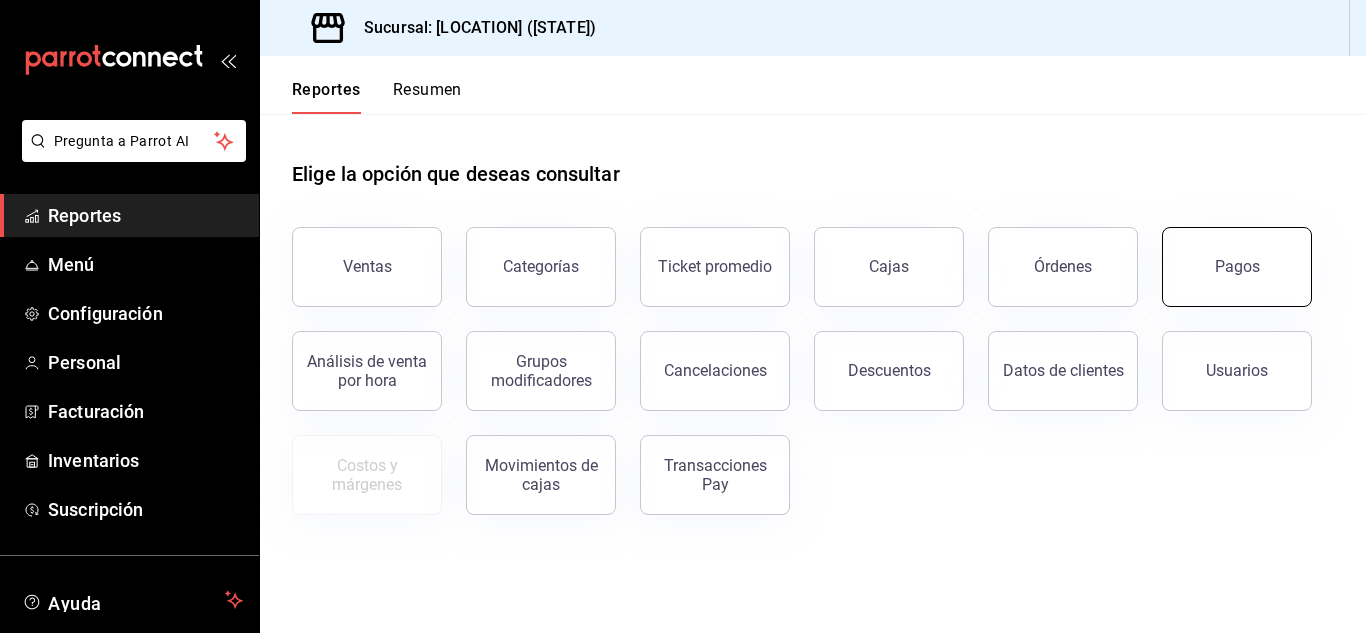 click on "Pagos" at bounding box center [1237, 267] 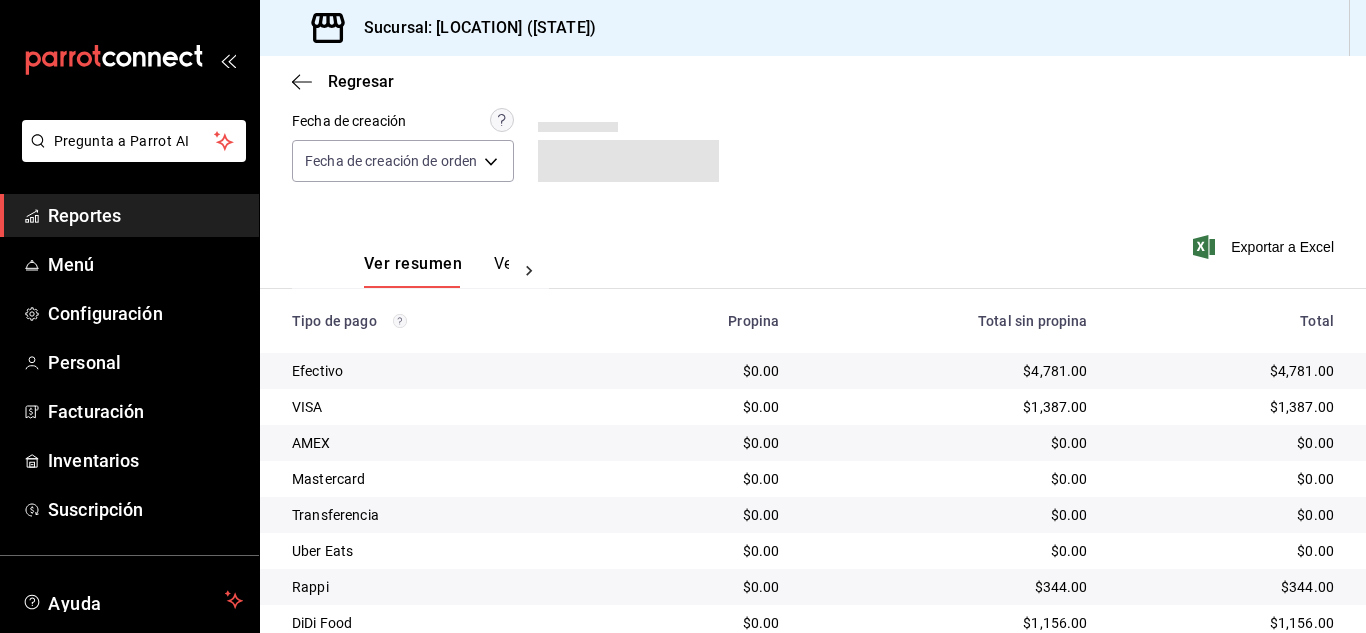 scroll, scrollTop: 286, scrollLeft: 0, axis: vertical 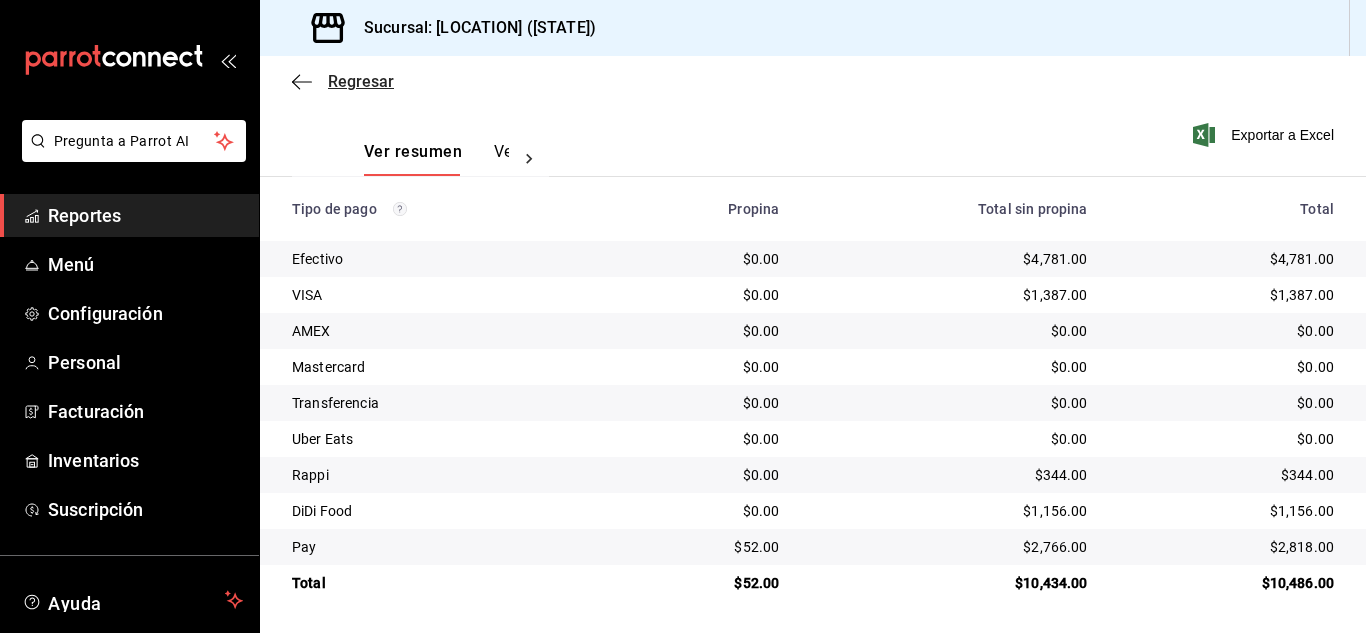 click on "Regresar" at bounding box center [361, 81] 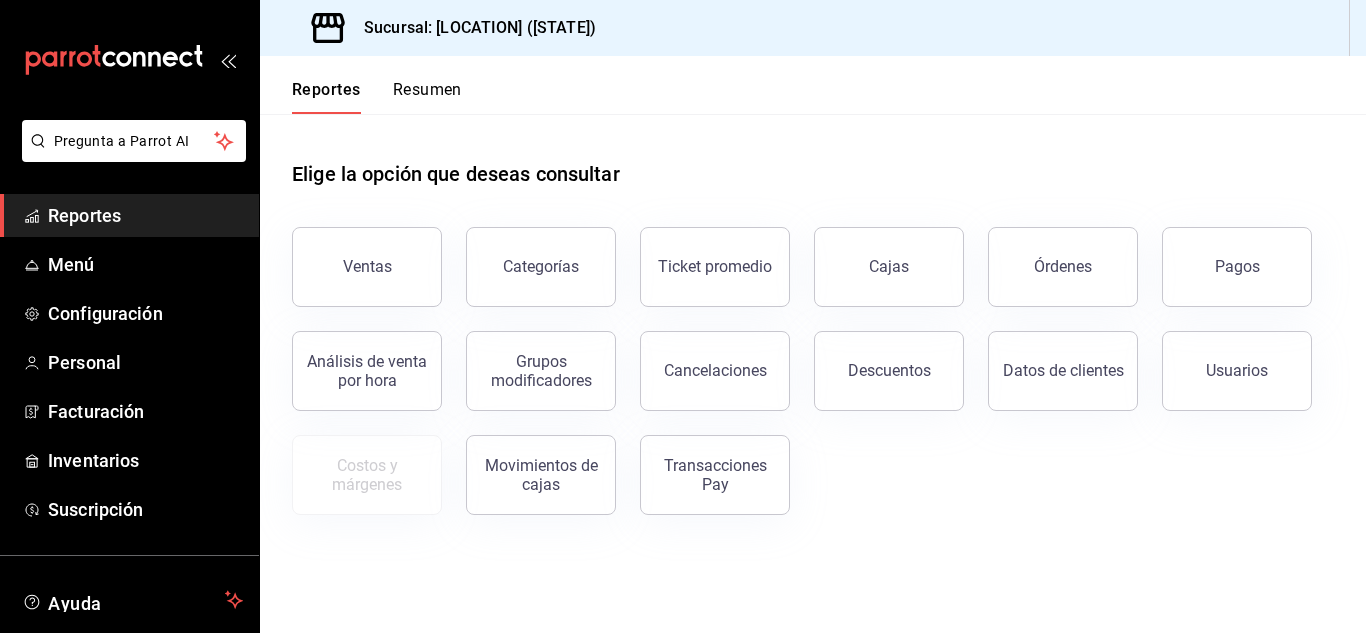 click on "Resumen" at bounding box center (427, 97) 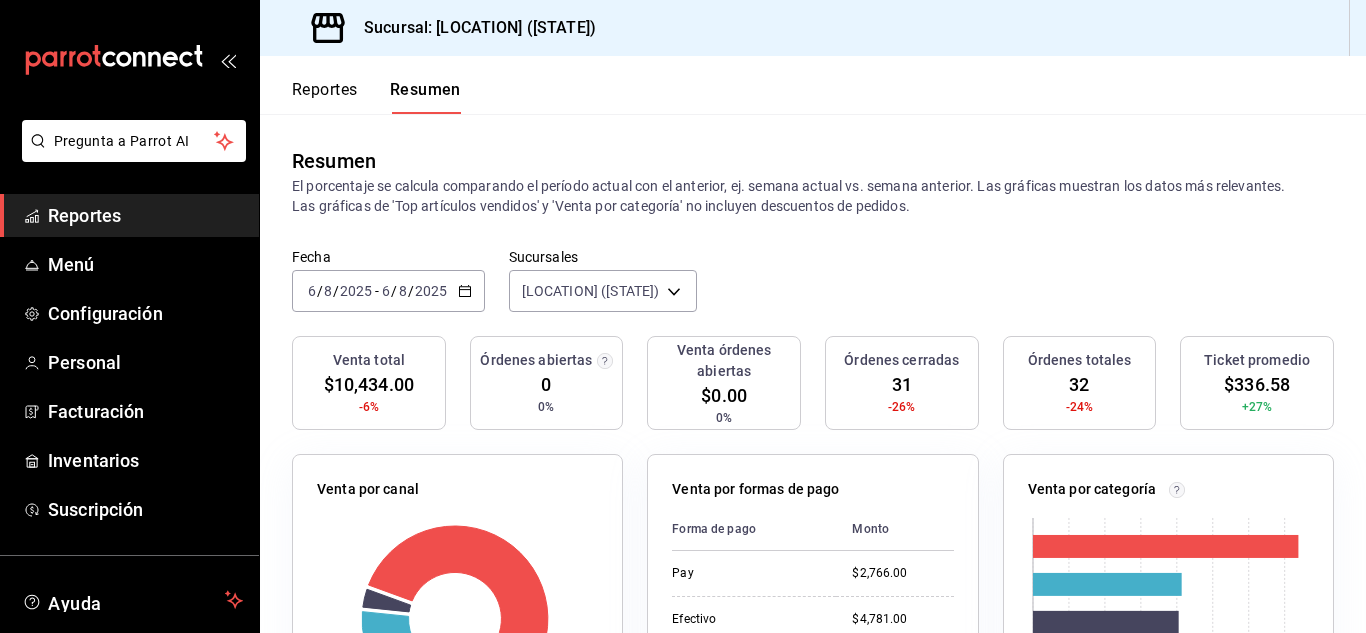 click on "Reportes" at bounding box center [325, 97] 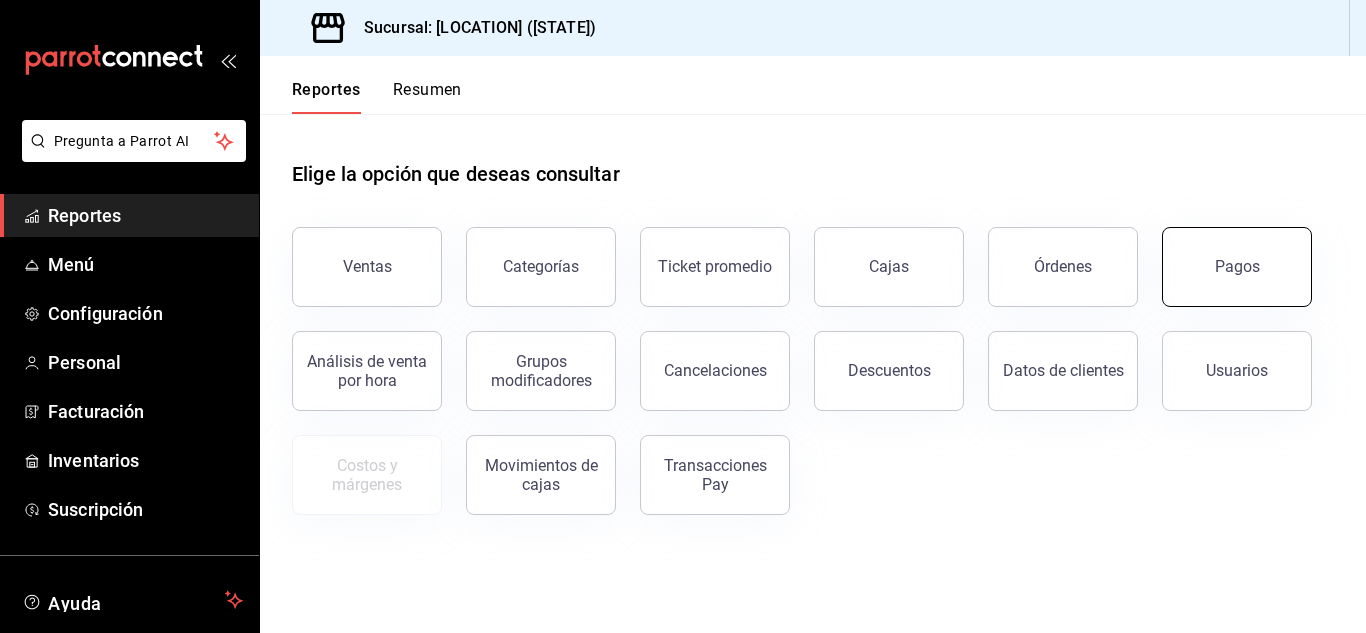 click on "Pagos" at bounding box center (1237, 267) 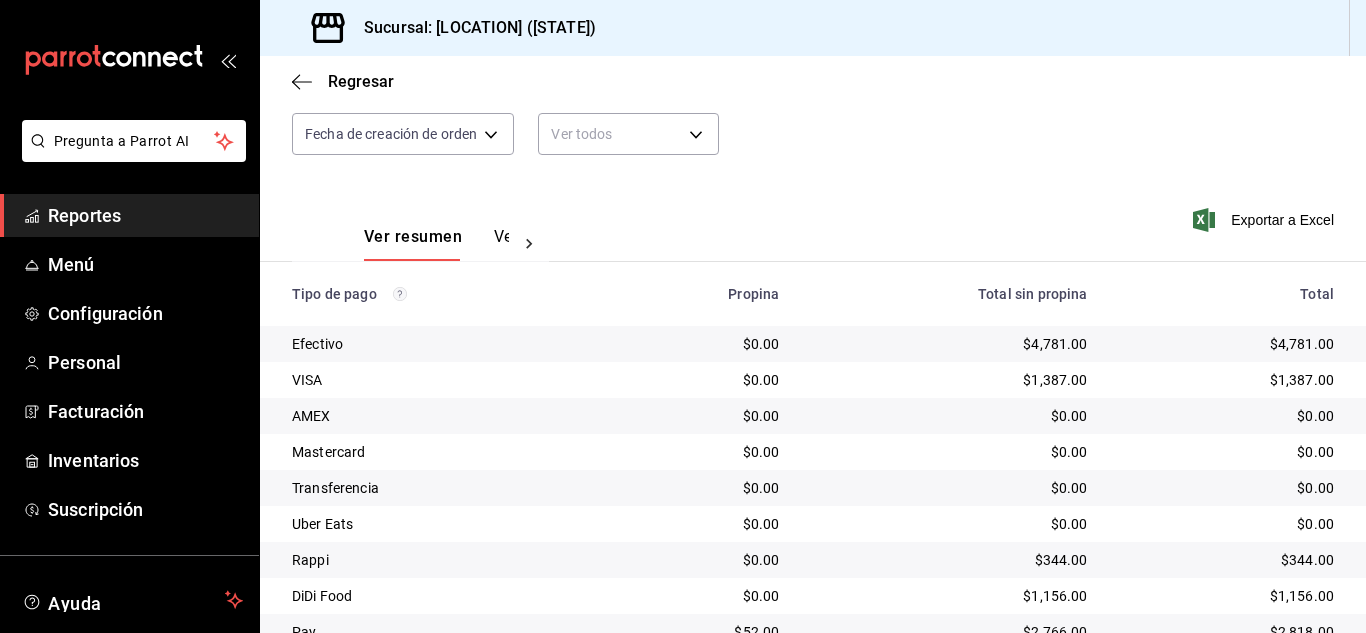 scroll, scrollTop: 286, scrollLeft: 0, axis: vertical 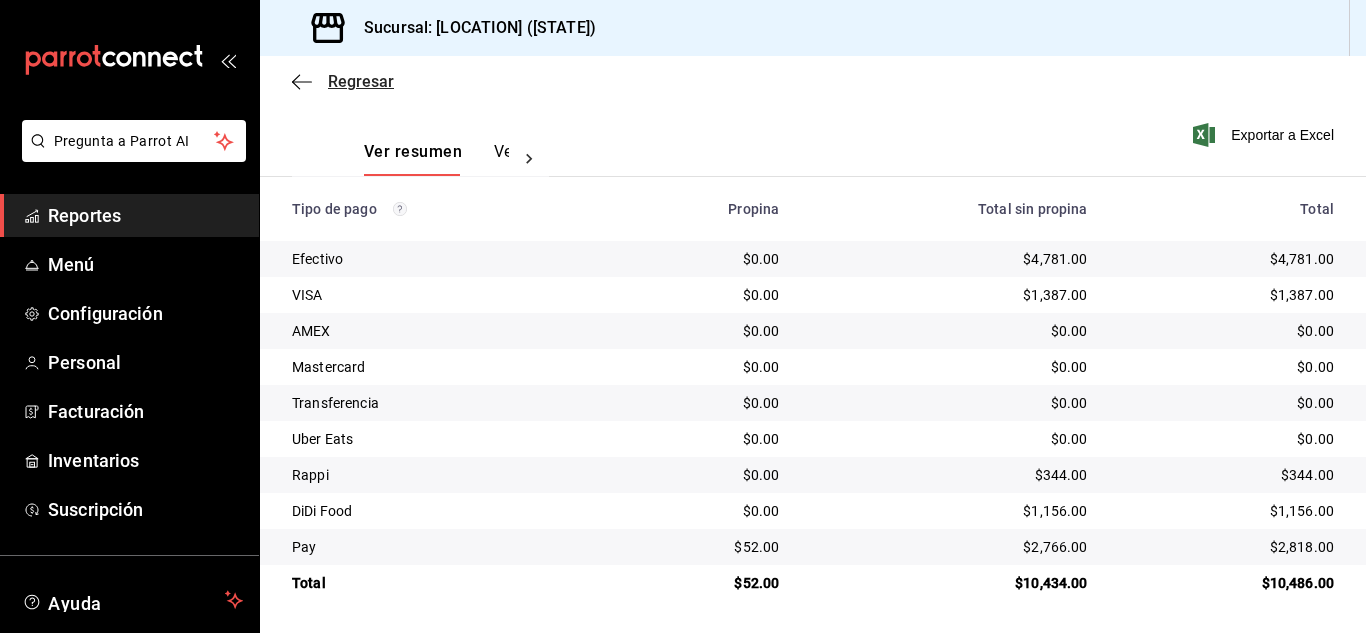 click on "Regresar" at bounding box center (361, 81) 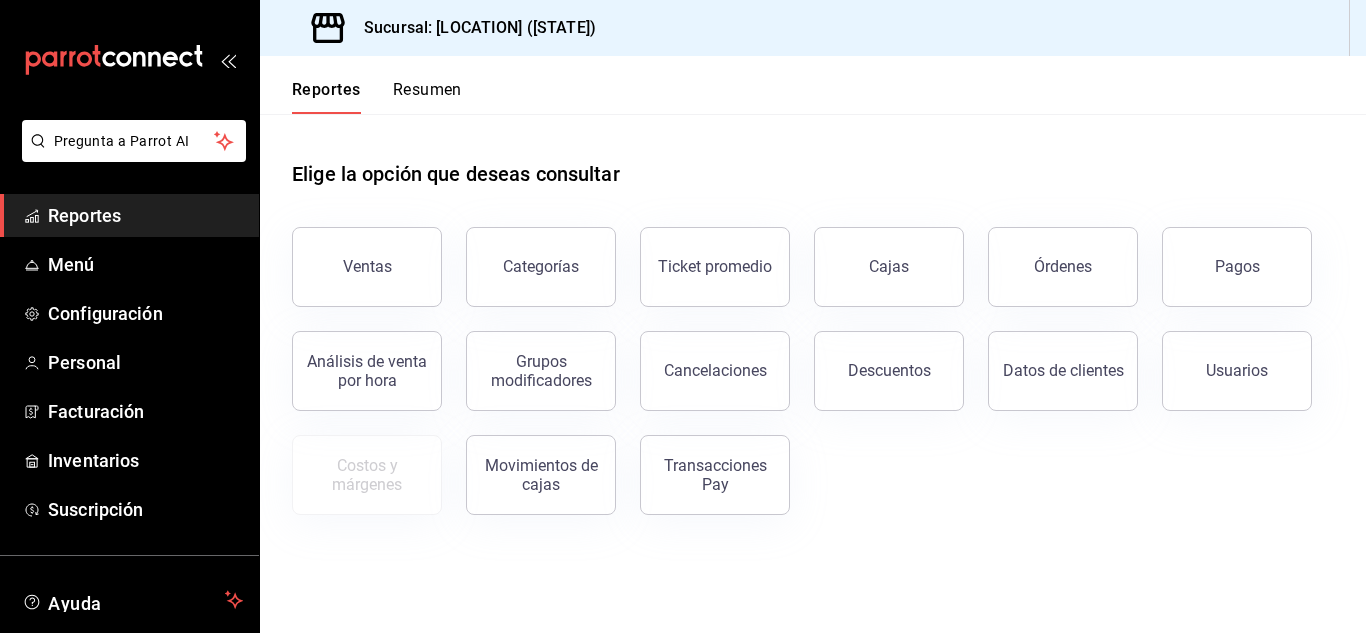 click on "Resumen" at bounding box center (427, 97) 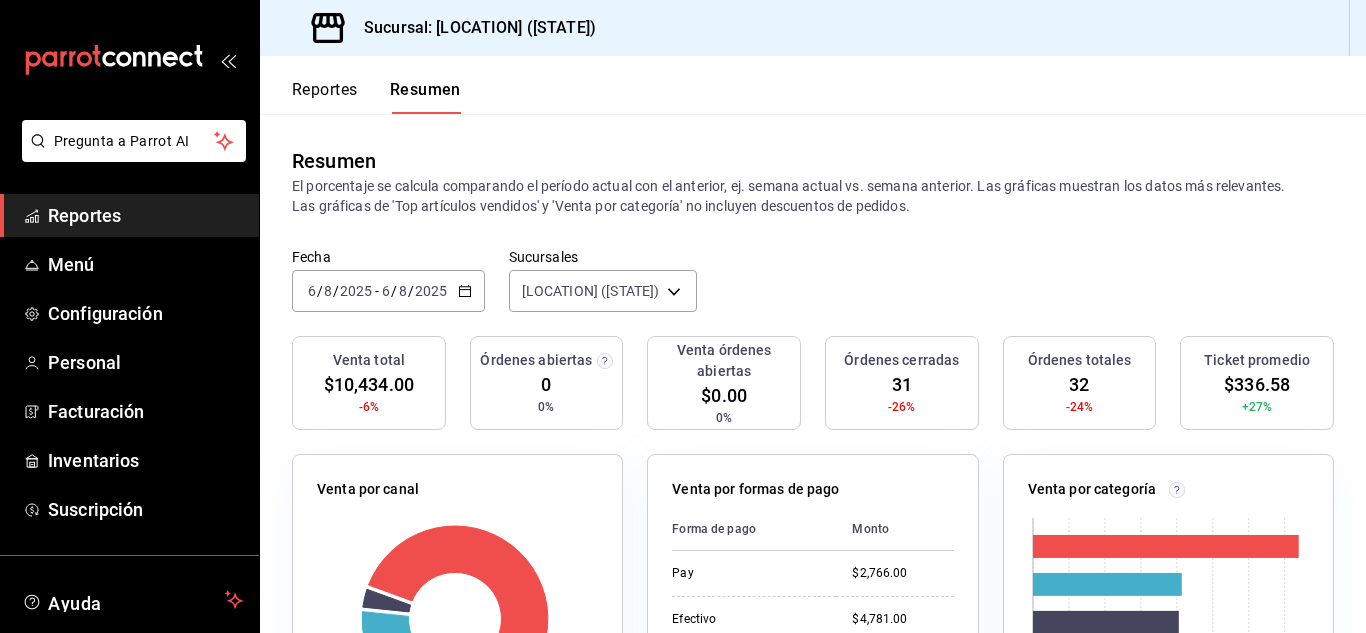 click on "Reportes" at bounding box center (325, 97) 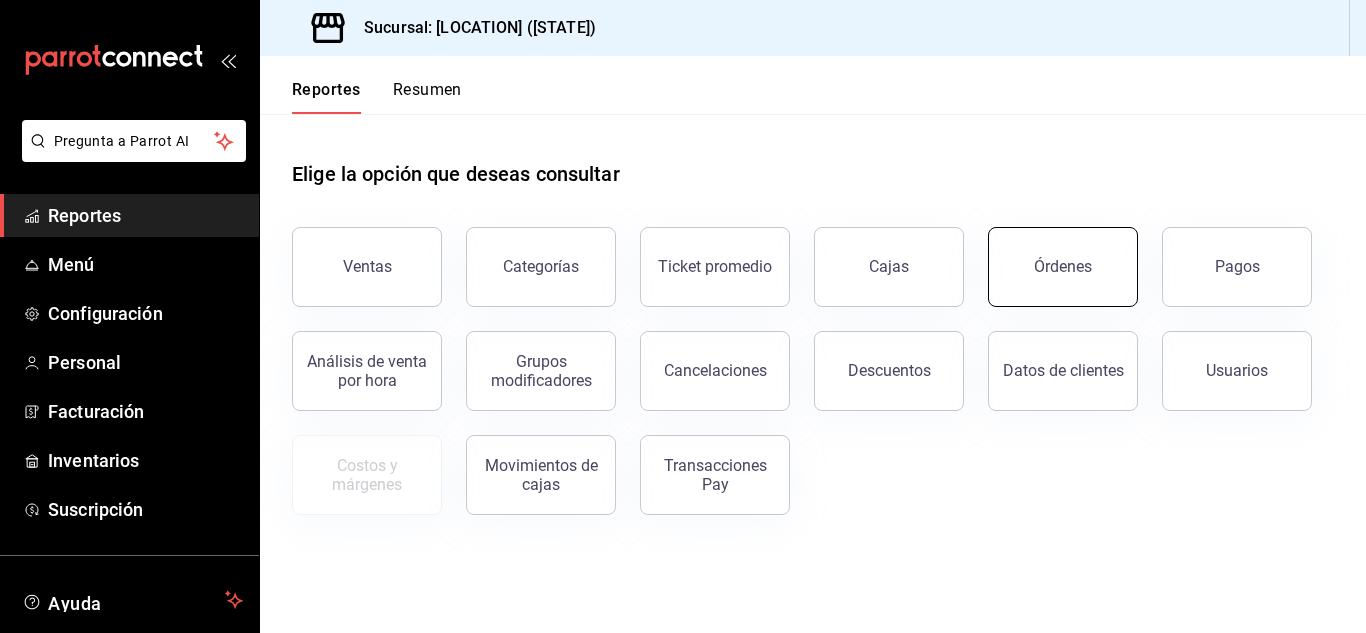 click on "Órdenes" at bounding box center [1063, 267] 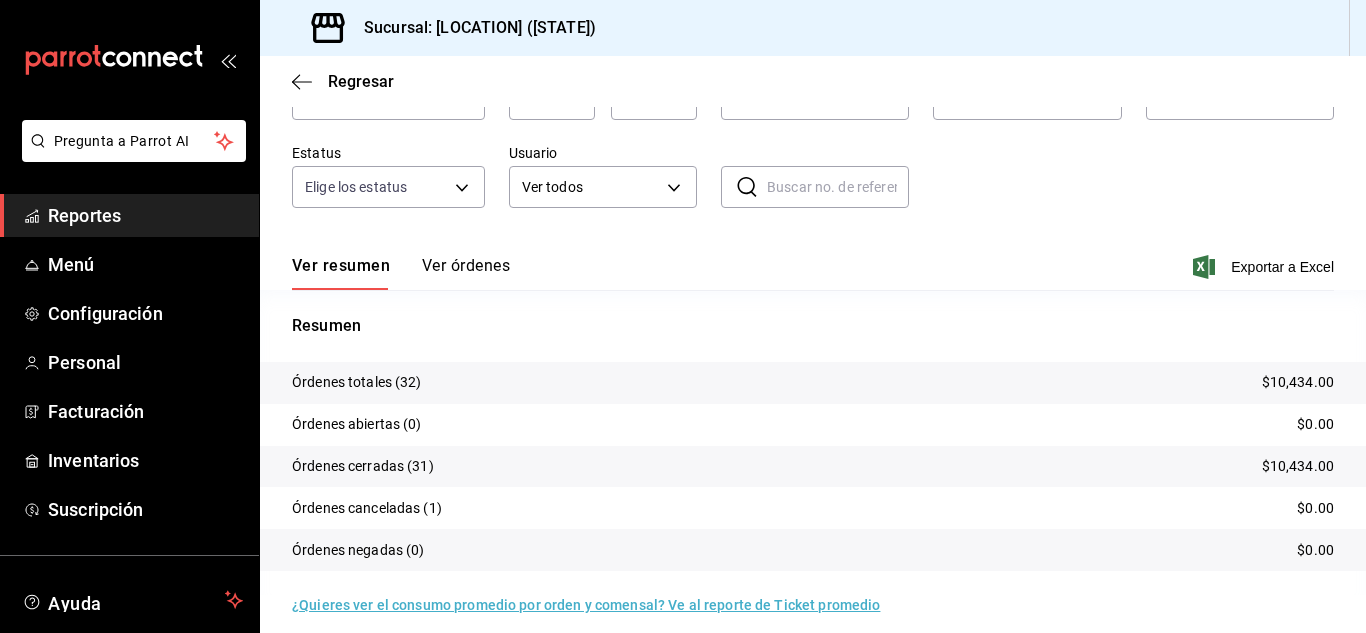 scroll, scrollTop: 152, scrollLeft: 0, axis: vertical 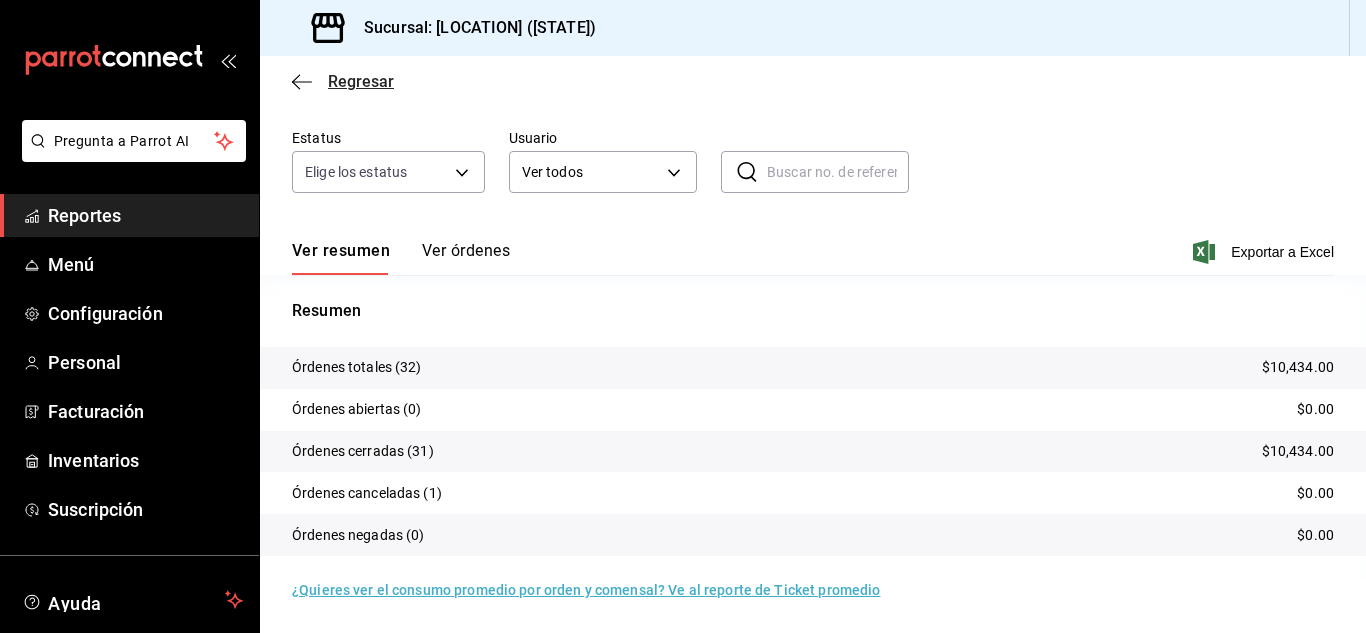 click on "Regresar" at bounding box center [361, 81] 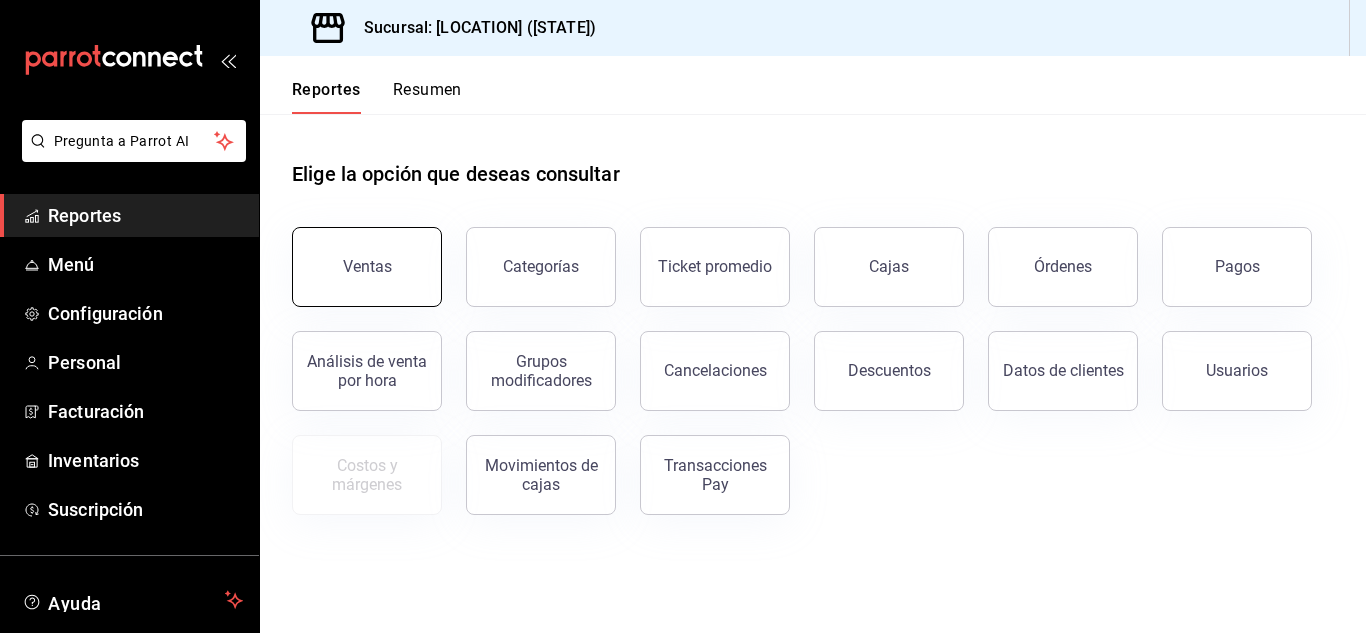 click on "Ventas" at bounding box center [367, 267] 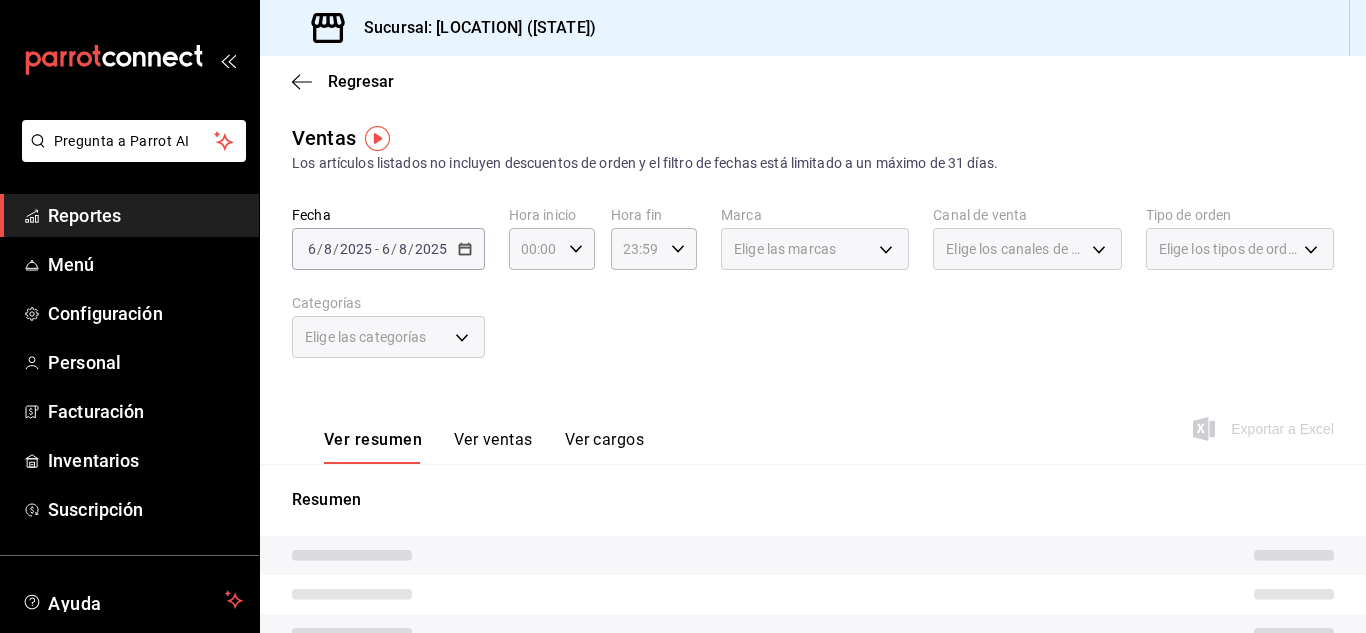 click on "Ver cargos" at bounding box center [605, 447] 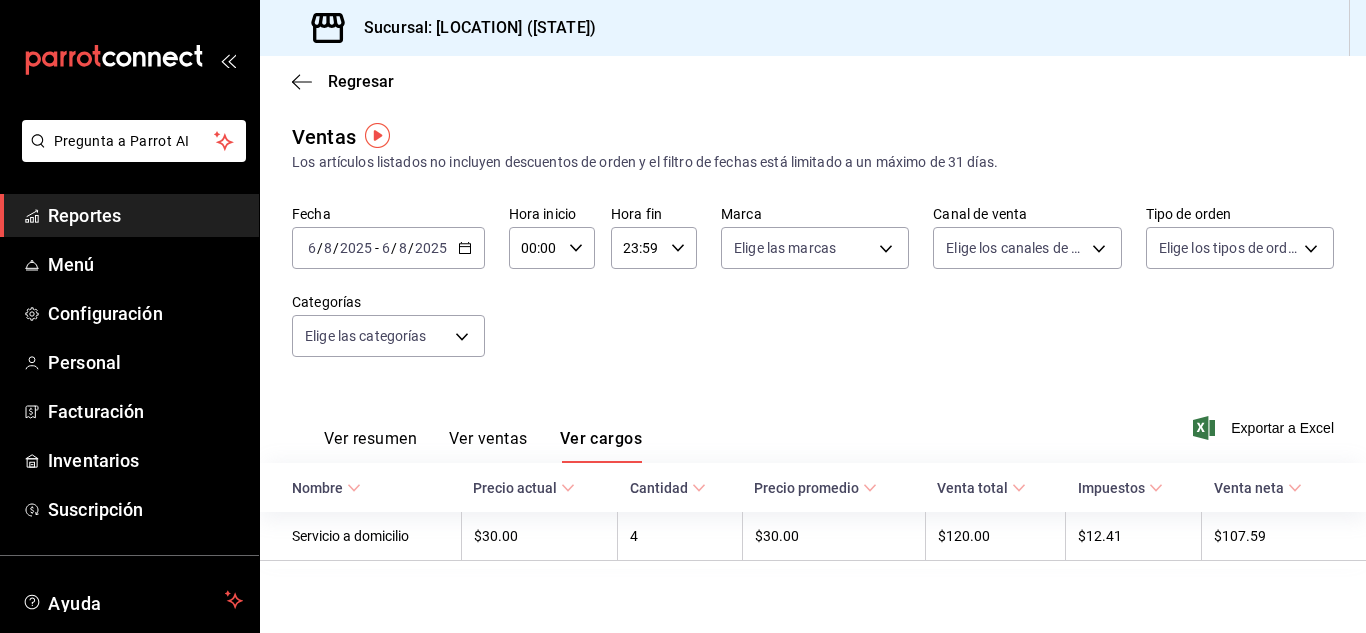 scroll, scrollTop: 3, scrollLeft: 0, axis: vertical 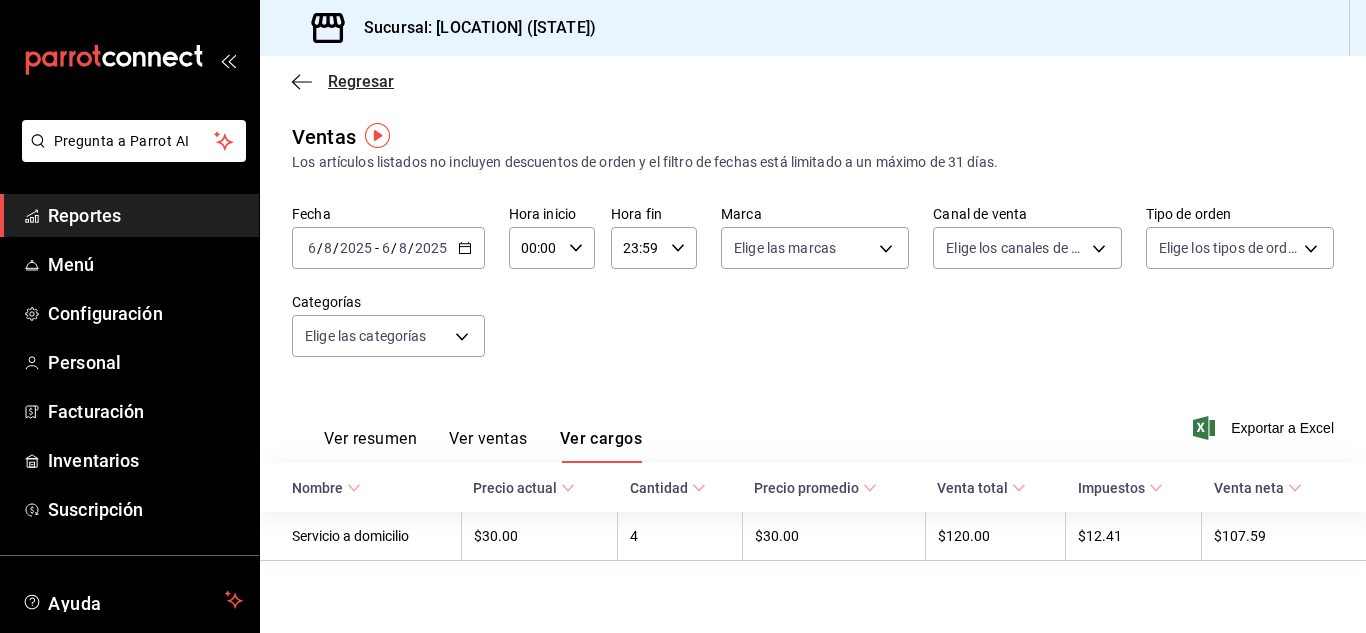 click on "Regresar" at bounding box center (361, 81) 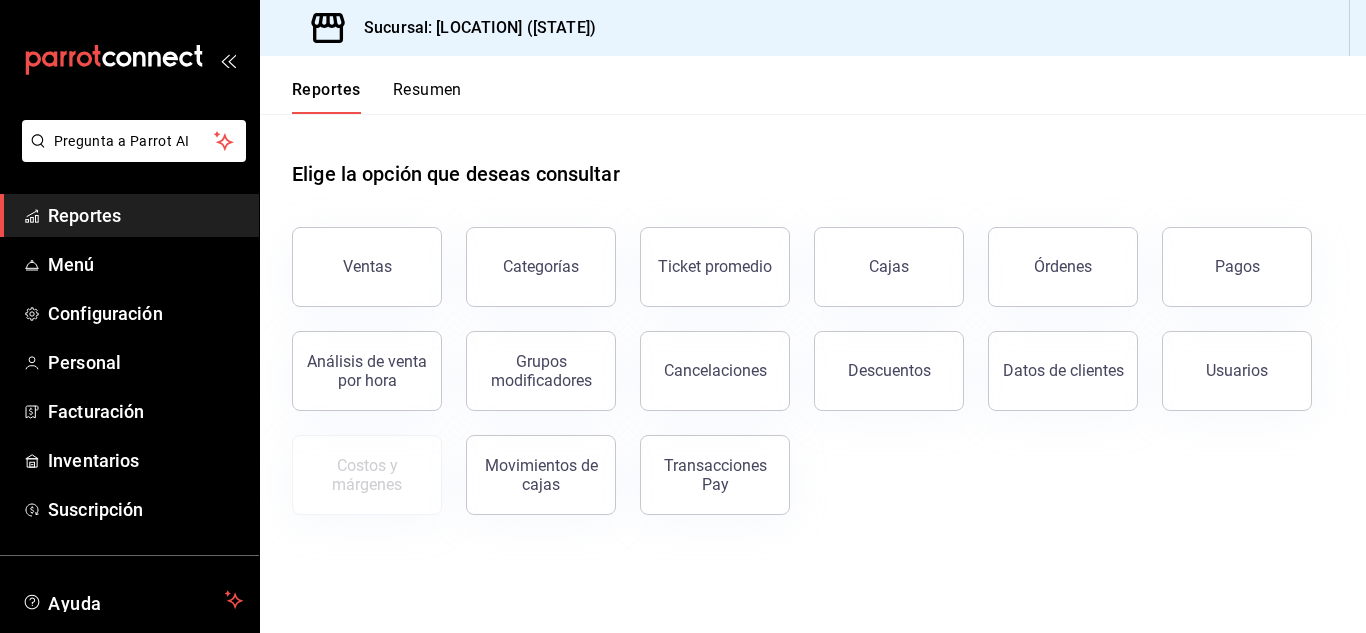click on "Resumen" at bounding box center (427, 97) 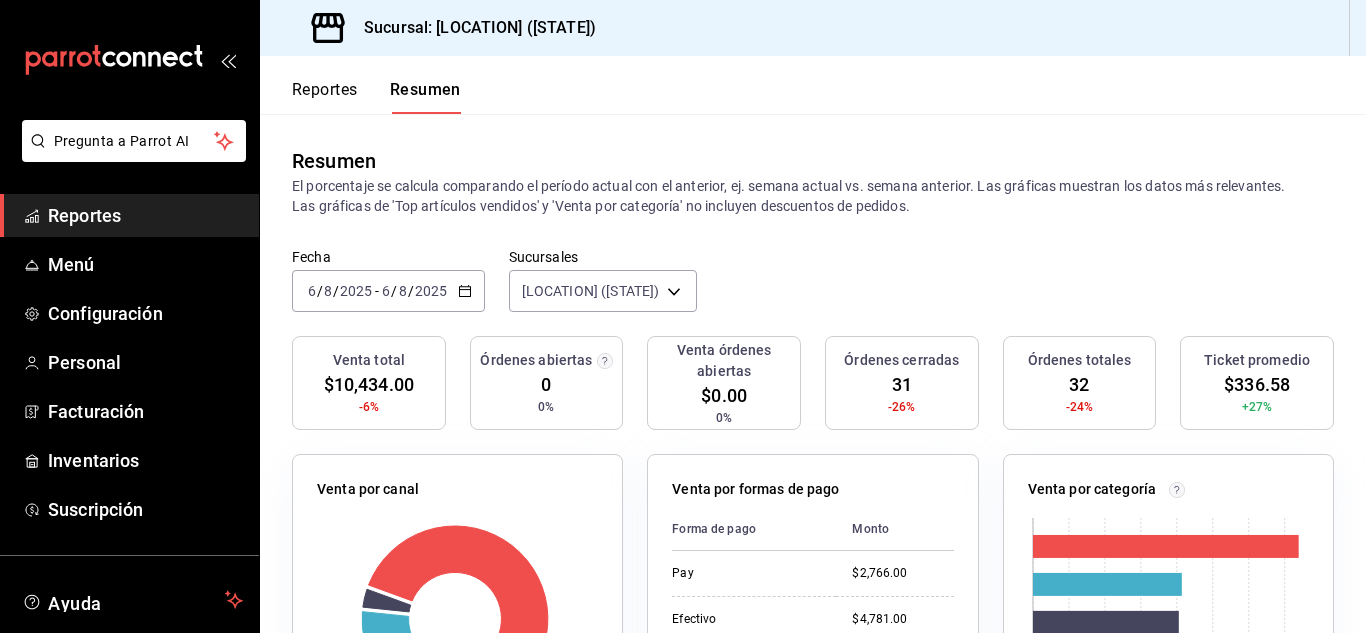 click on "Reportes" at bounding box center (325, 97) 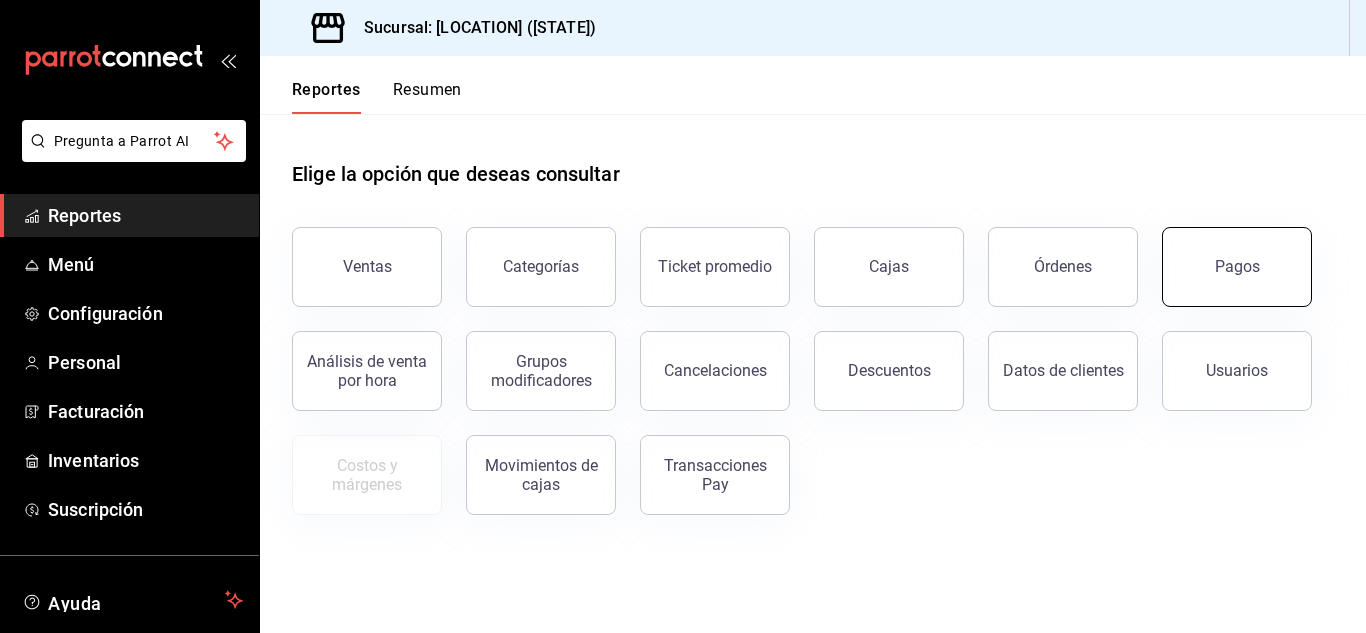 click on "Pagos" at bounding box center (1237, 267) 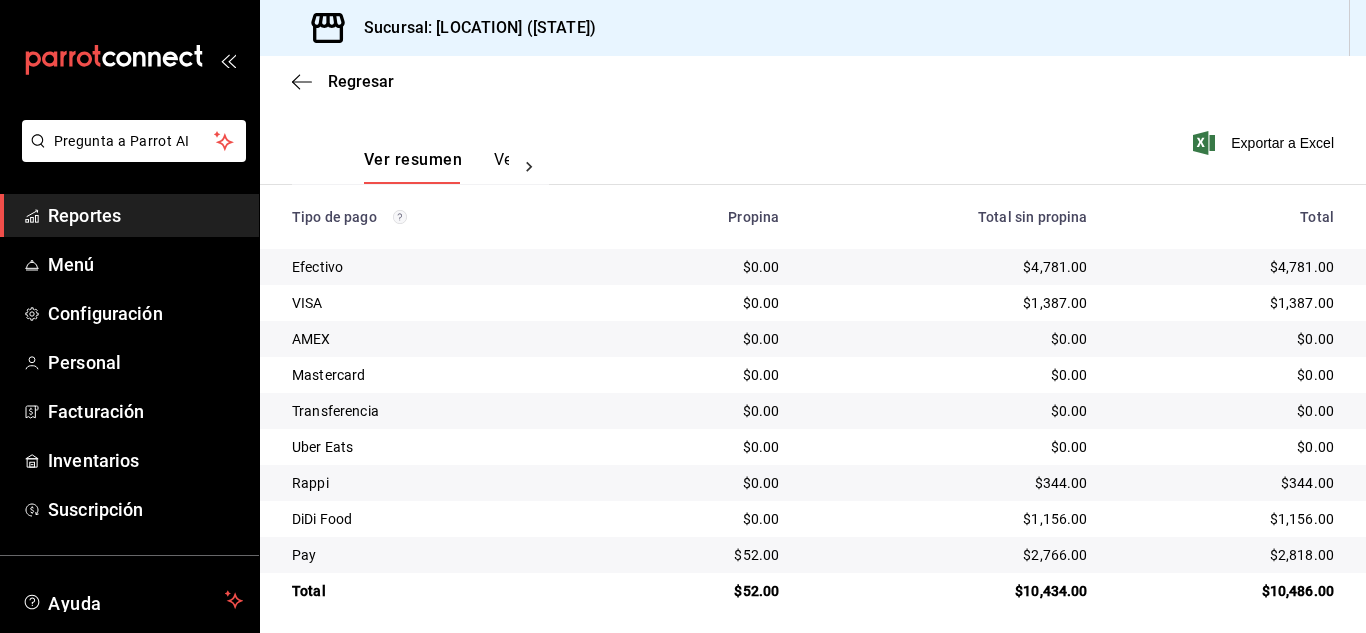scroll, scrollTop: 286, scrollLeft: 0, axis: vertical 